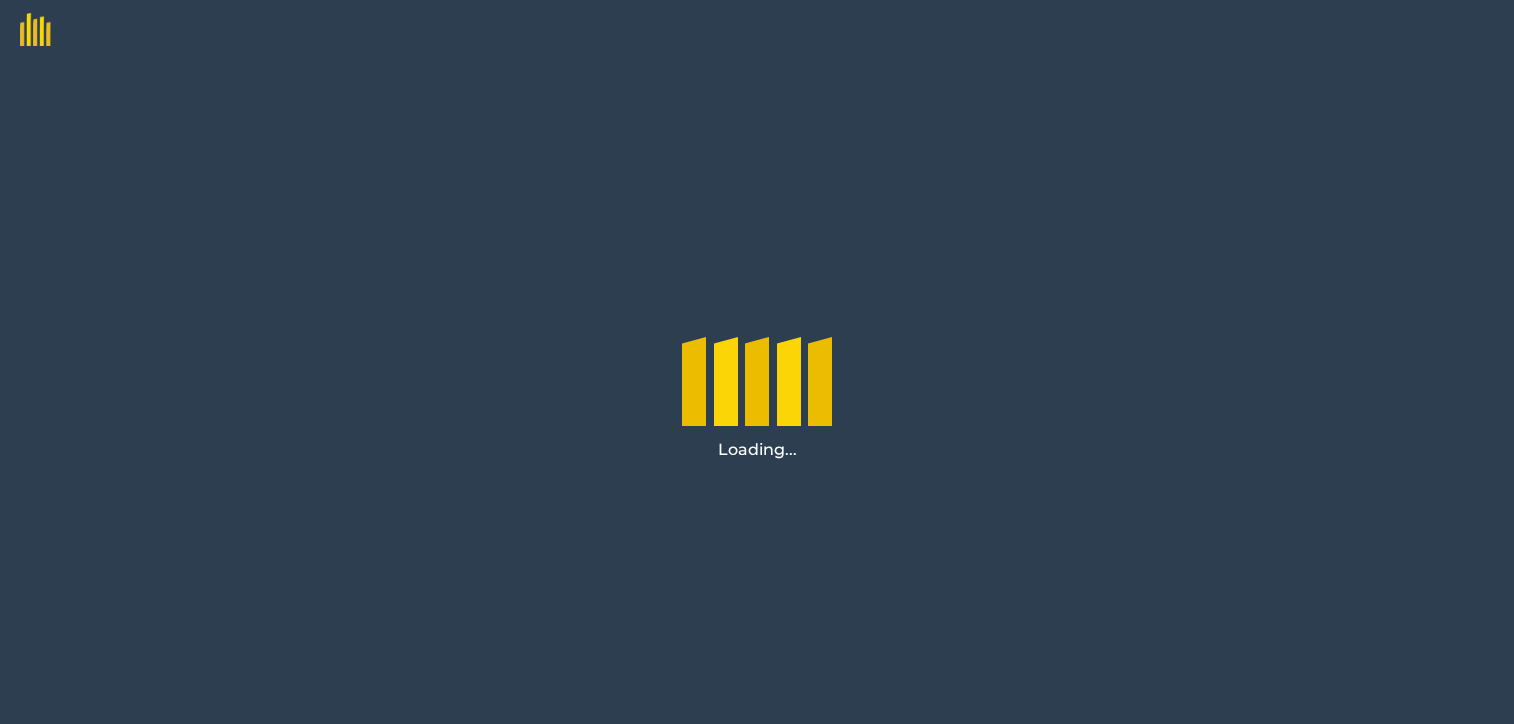 scroll, scrollTop: 0, scrollLeft: 0, axis: both 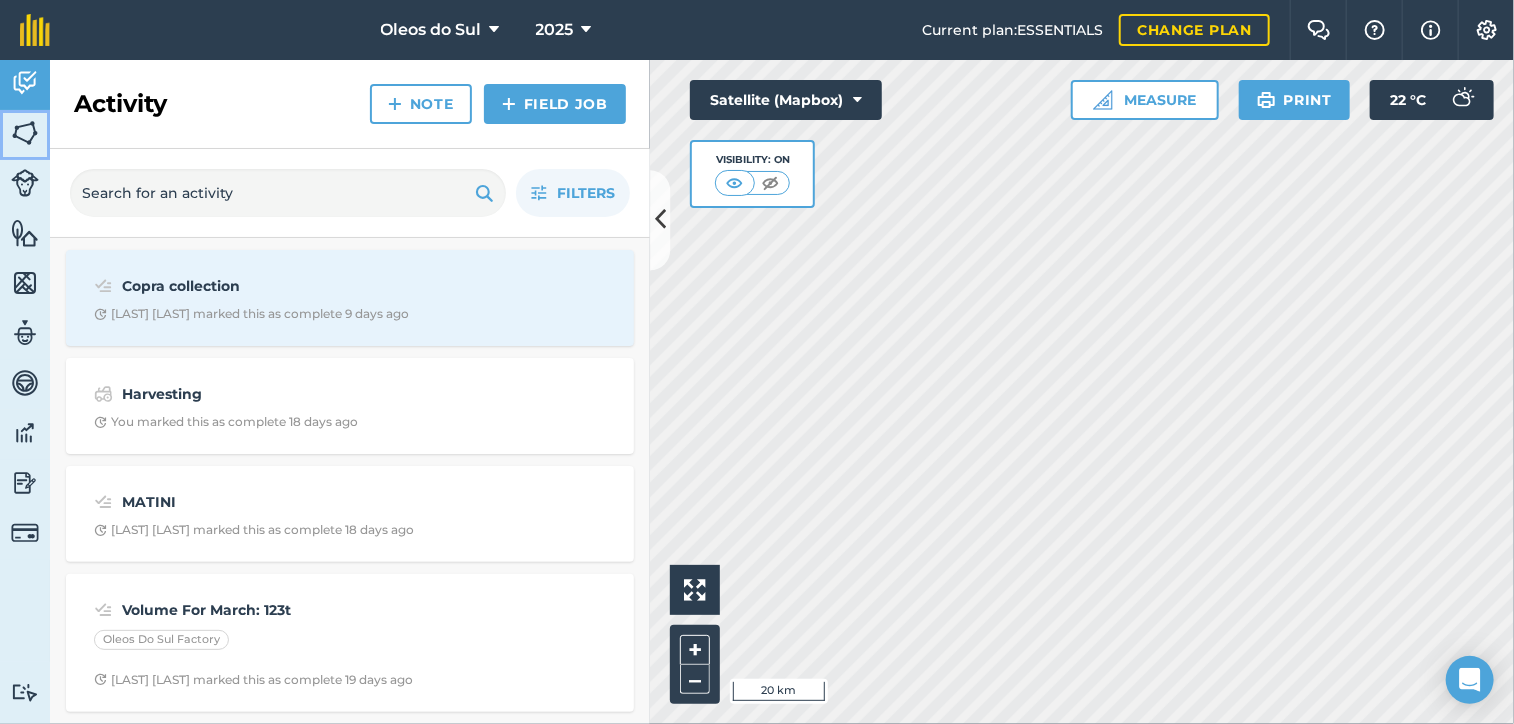 click at bounding box center (25, 133) 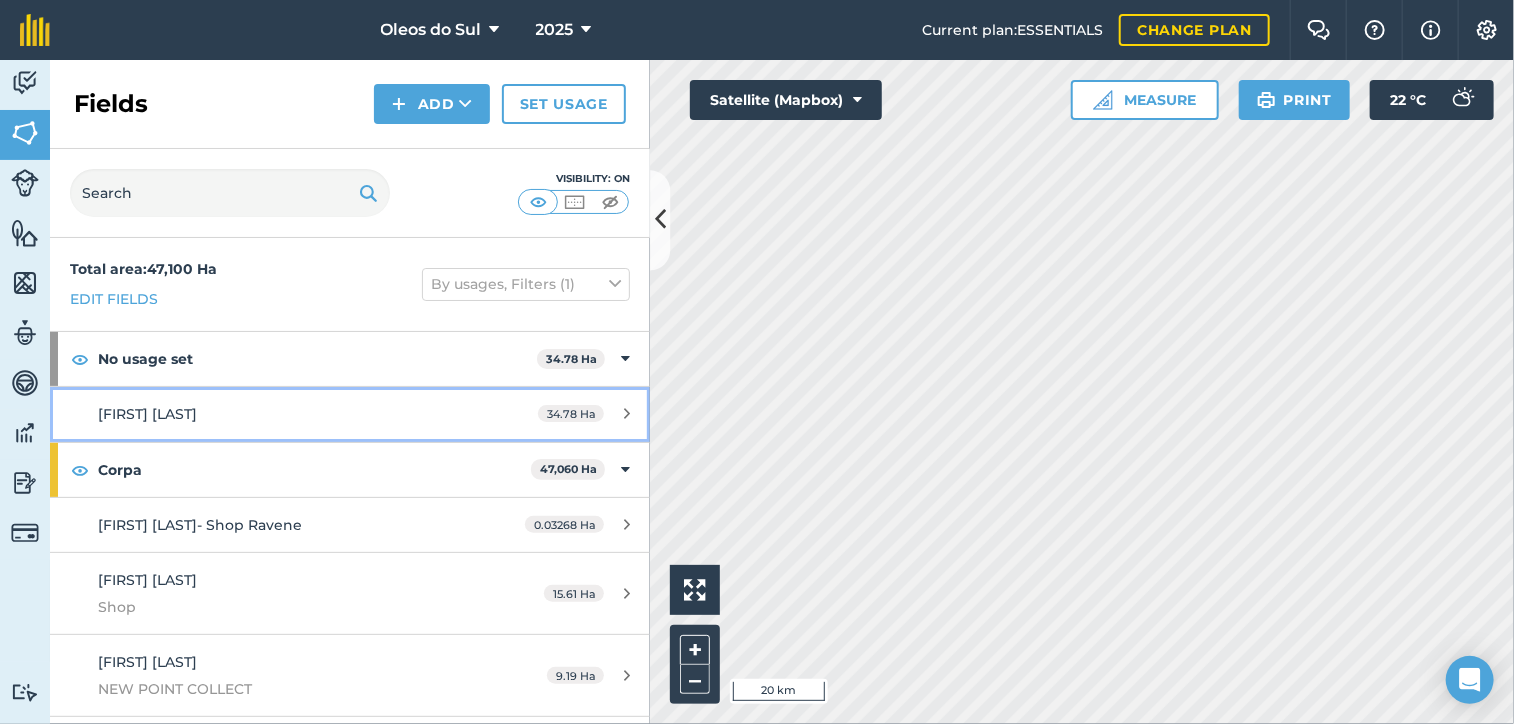 click on "[FIRST] [LAST]" at bounding box center [286, 414] 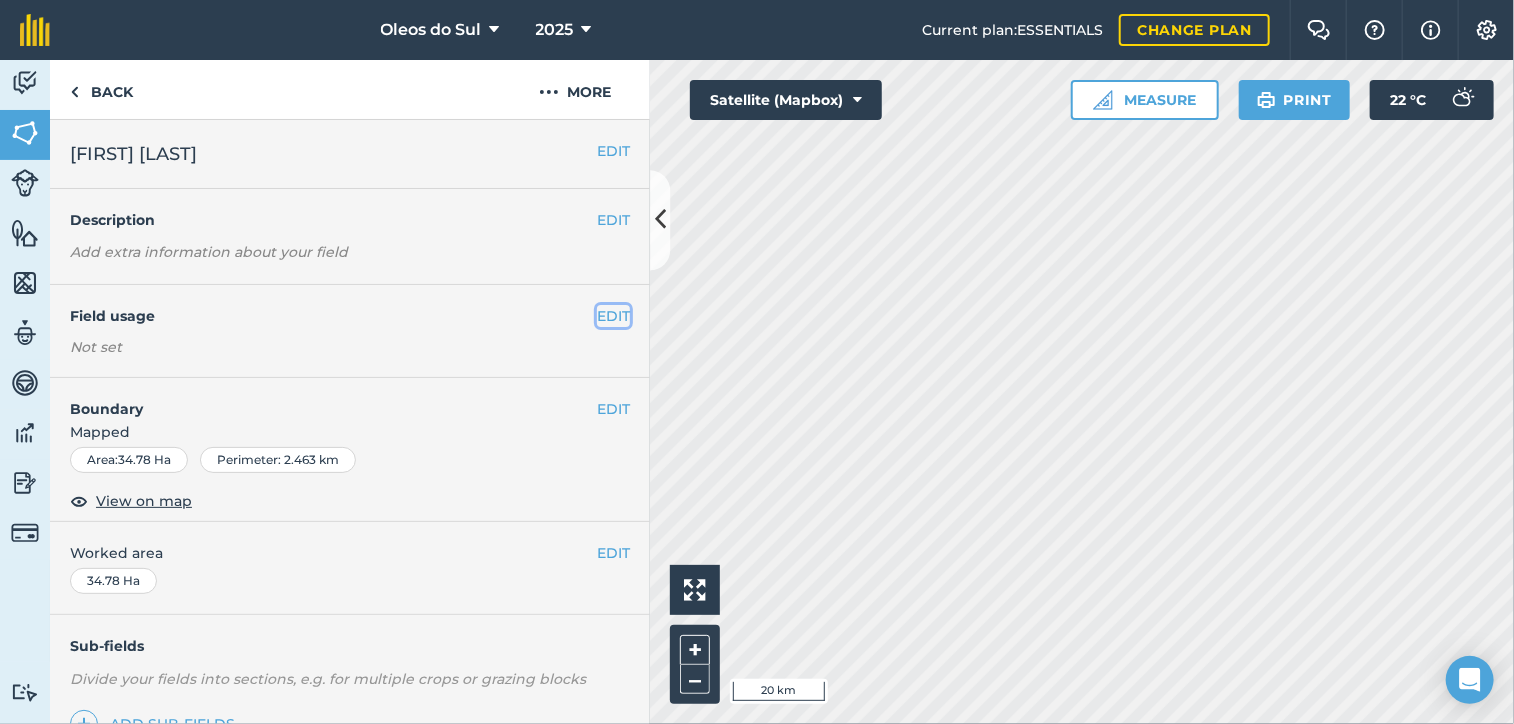 click on "EDIT" at bounding box center (613, 316) 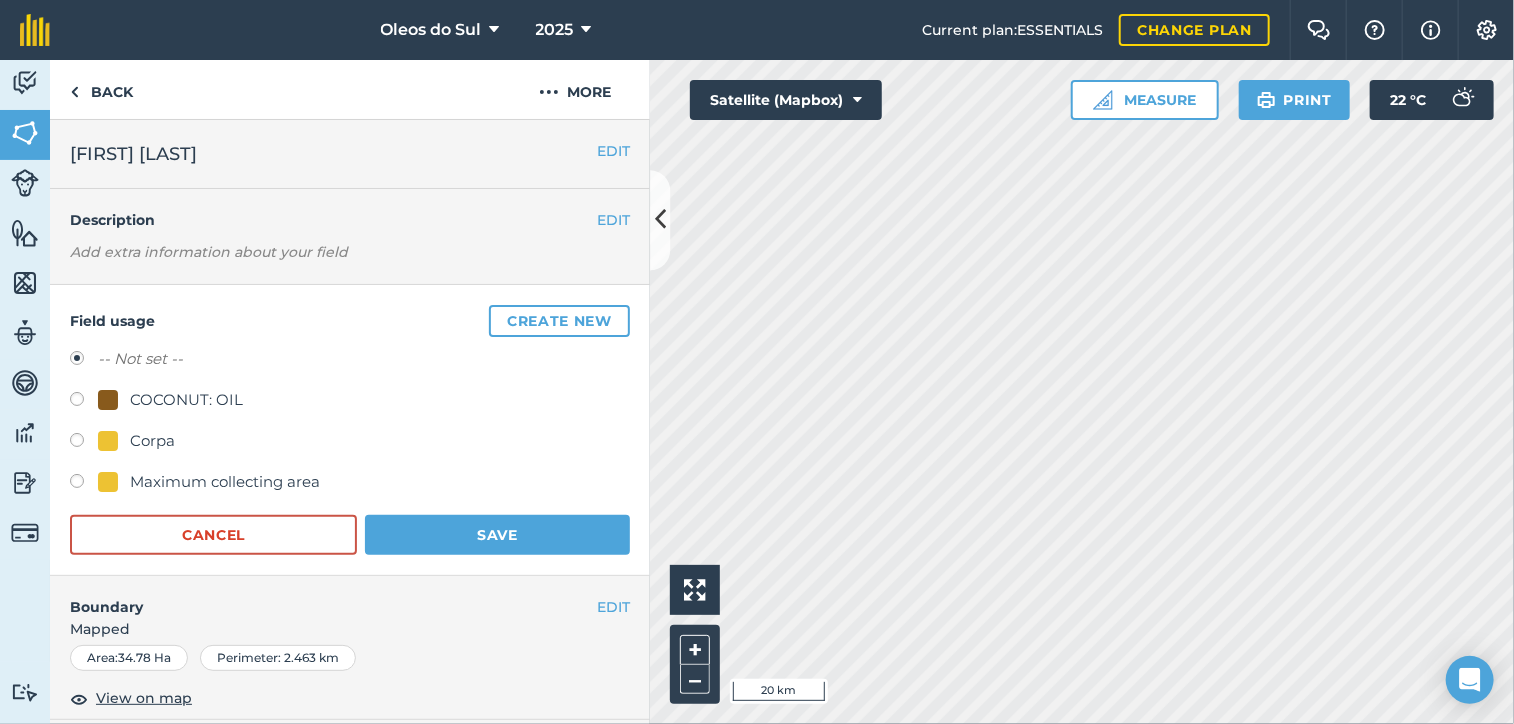 click on "Corpa" at bounding box center [152, 441] 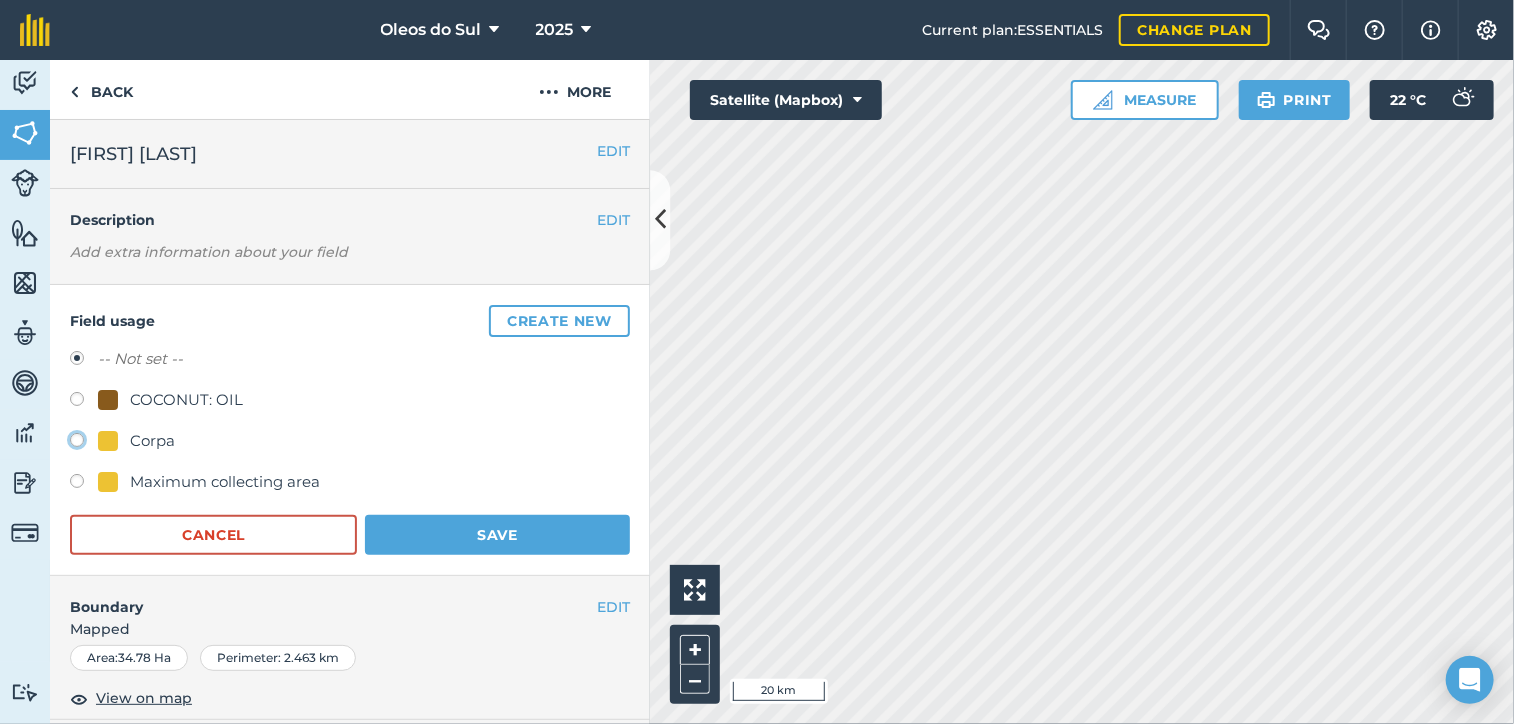 click on "Corpa" at bounding box center (-9923, 439) 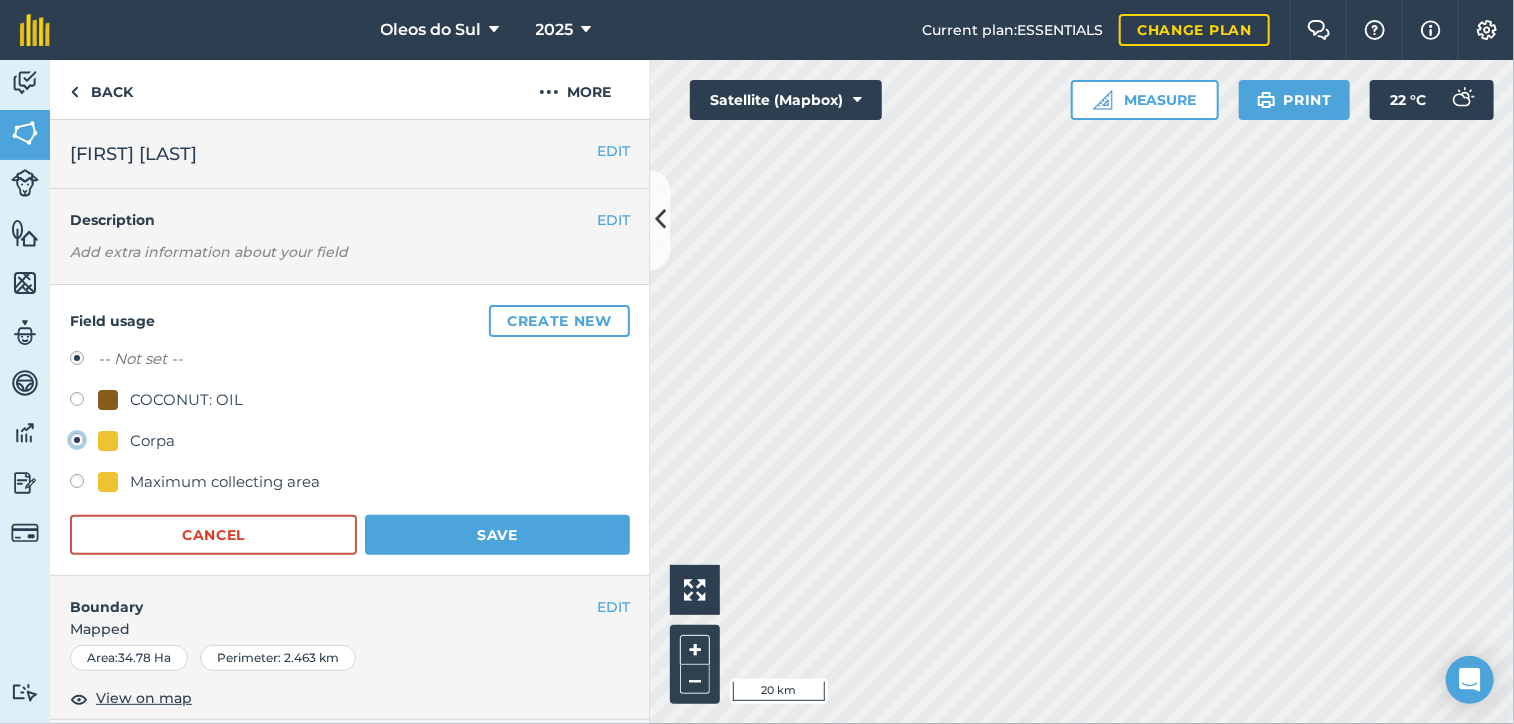 radio on "true" 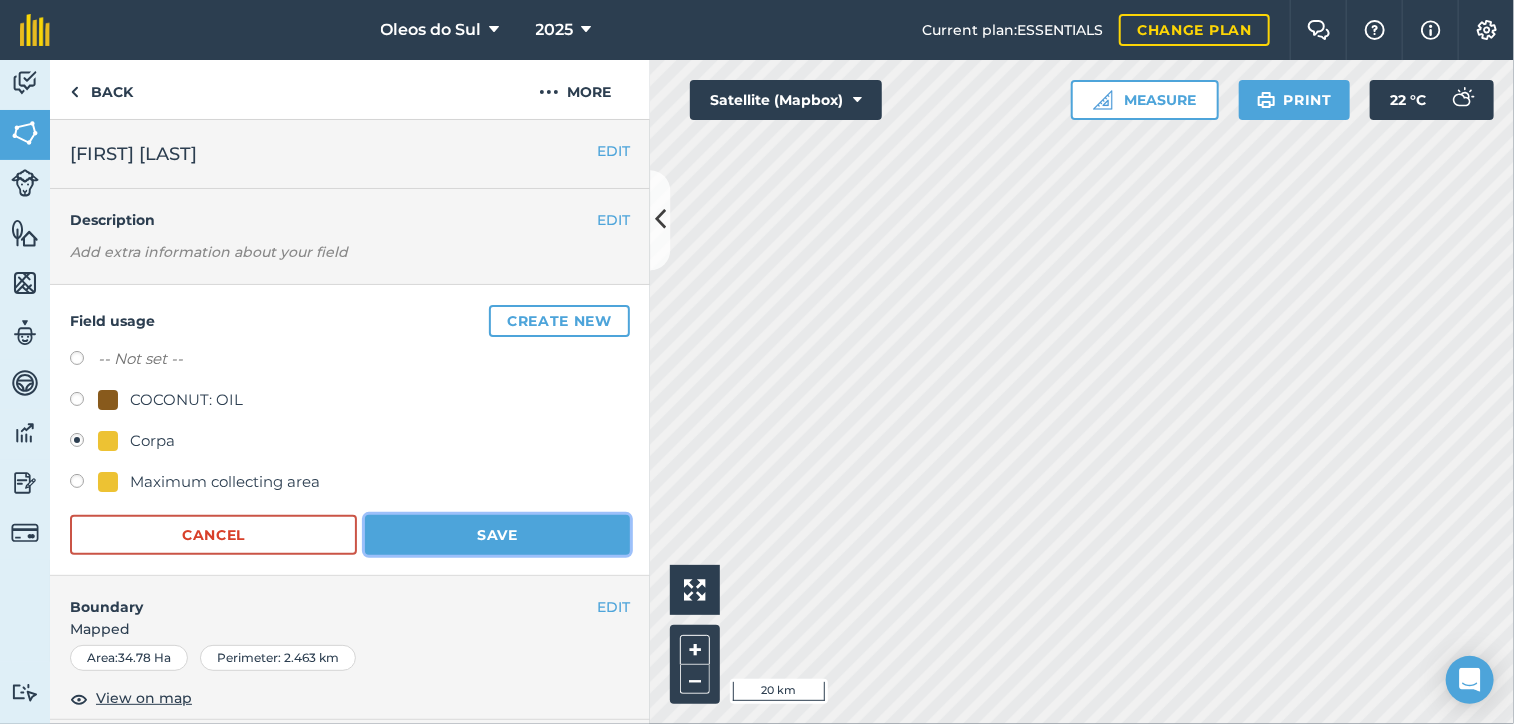 click on "Save" at bounding box center (497, 535) 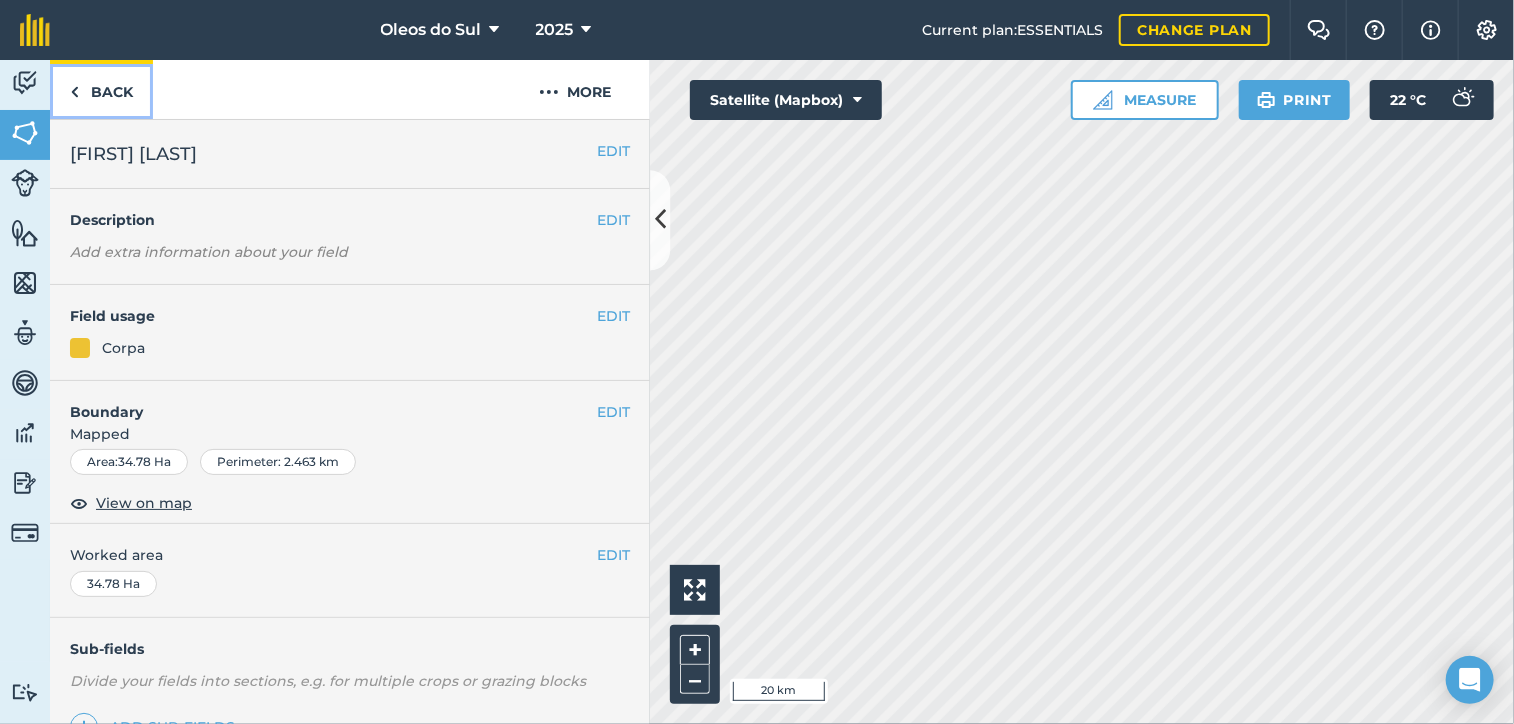 click on "Back" at bounding box center [101, 89] 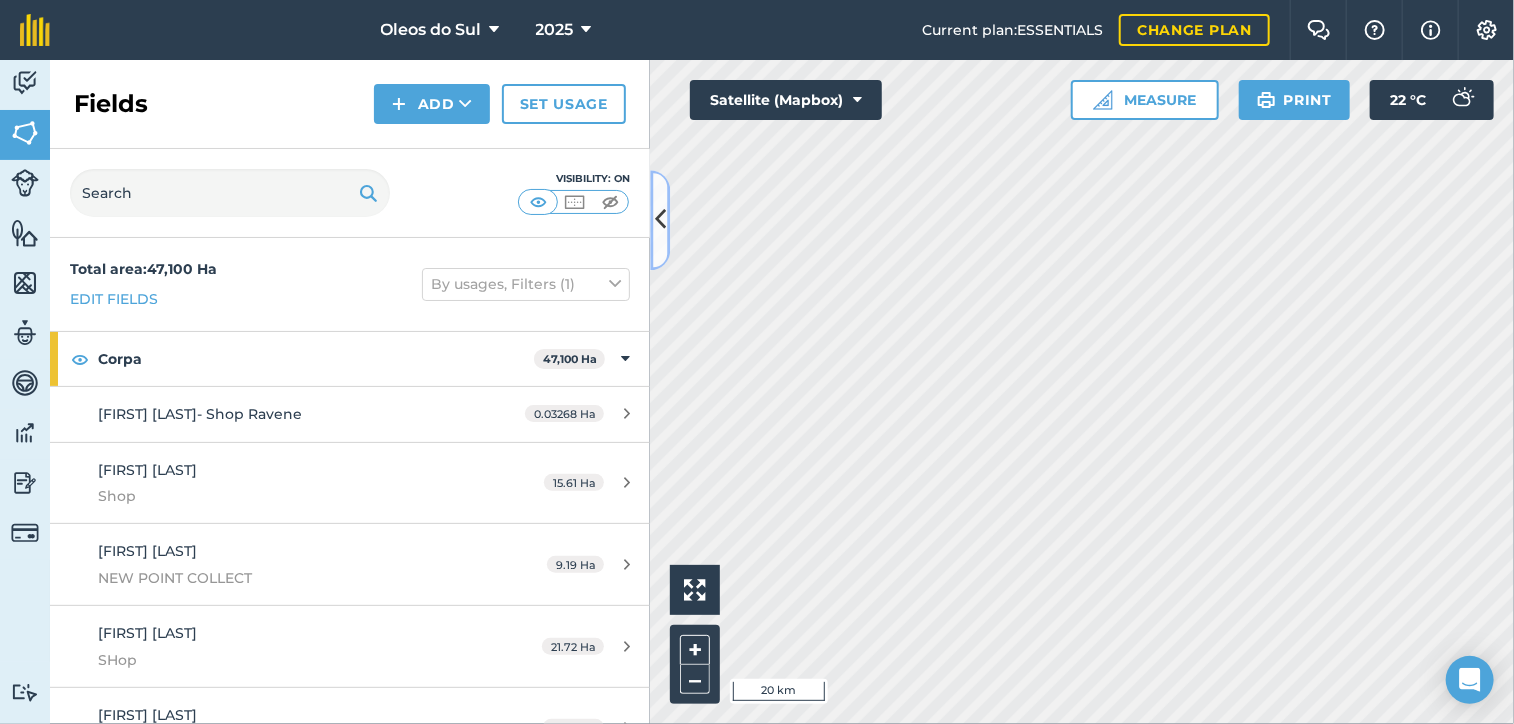 click at bounding box center (660, 220) 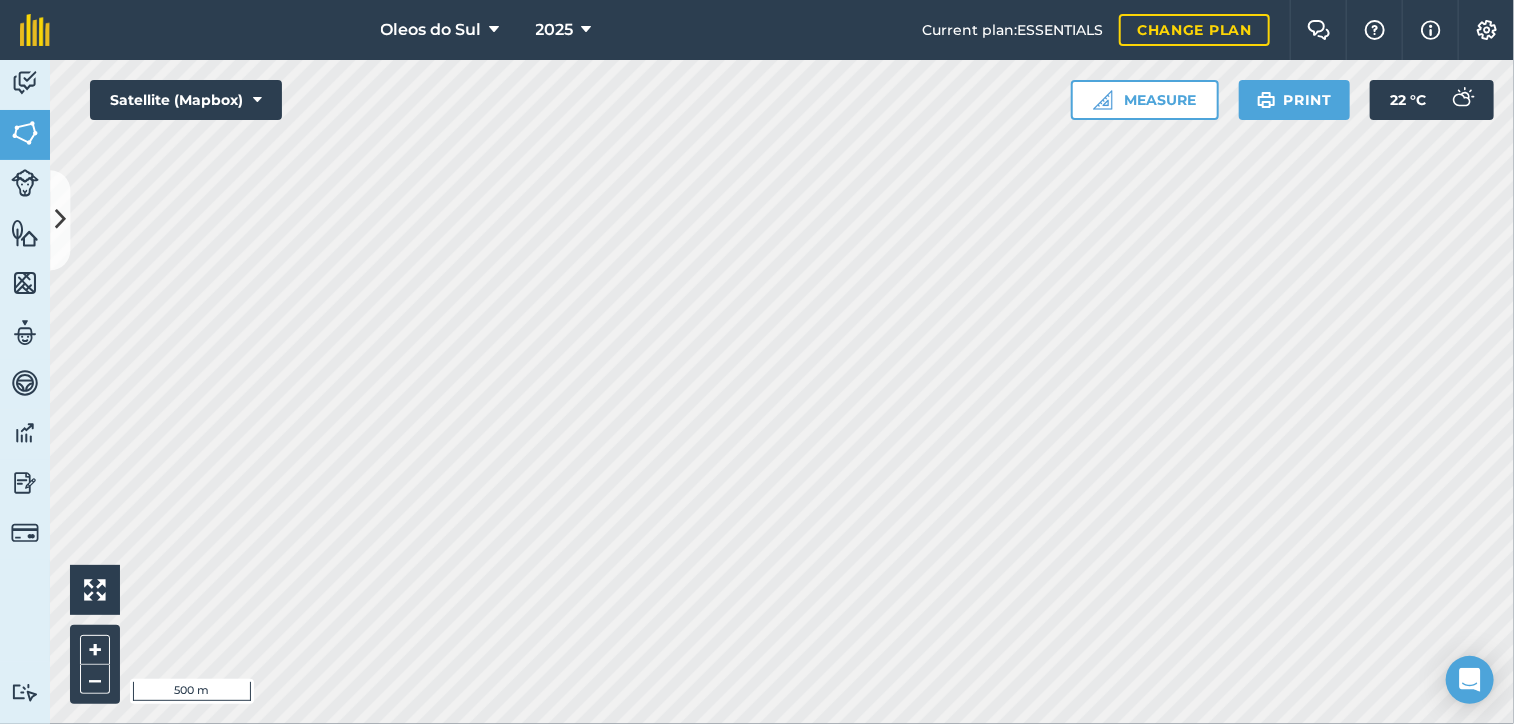 click on "[FIRST] [LAST]- Shop Ravene  0.03268   Ha [FIRST] [LAST] Shop 15.61   Ha [FIRST] [LAST] NEW POINT COLLECT 9.19   Ha [FIRST] [LAST]  SHop 21.72   Ha [FIRST] [LAST] Shop 22.12   Ha [LAST] [LAST]  0.2404   Ha [FIRST] [LAST] - collection Point 12 0.003546   Ha [FIRST] [LAST] - Shop 0.1451   Ha [FIRST] [LAST]  collect point 0.2988   Ha [FIRST] [LAST]   34.78   Ha [FIRST] [LAST] - Collection point 0.007574   Ha [FIRST] [LAST] Shop 0.5533   Ha [FIRST] [LAST] 7.197   Ha NEW STATION [LAST] [LAST]   Ha [FIRST] [LAST] SHOP 50.62" at bounding box center [757, 362] 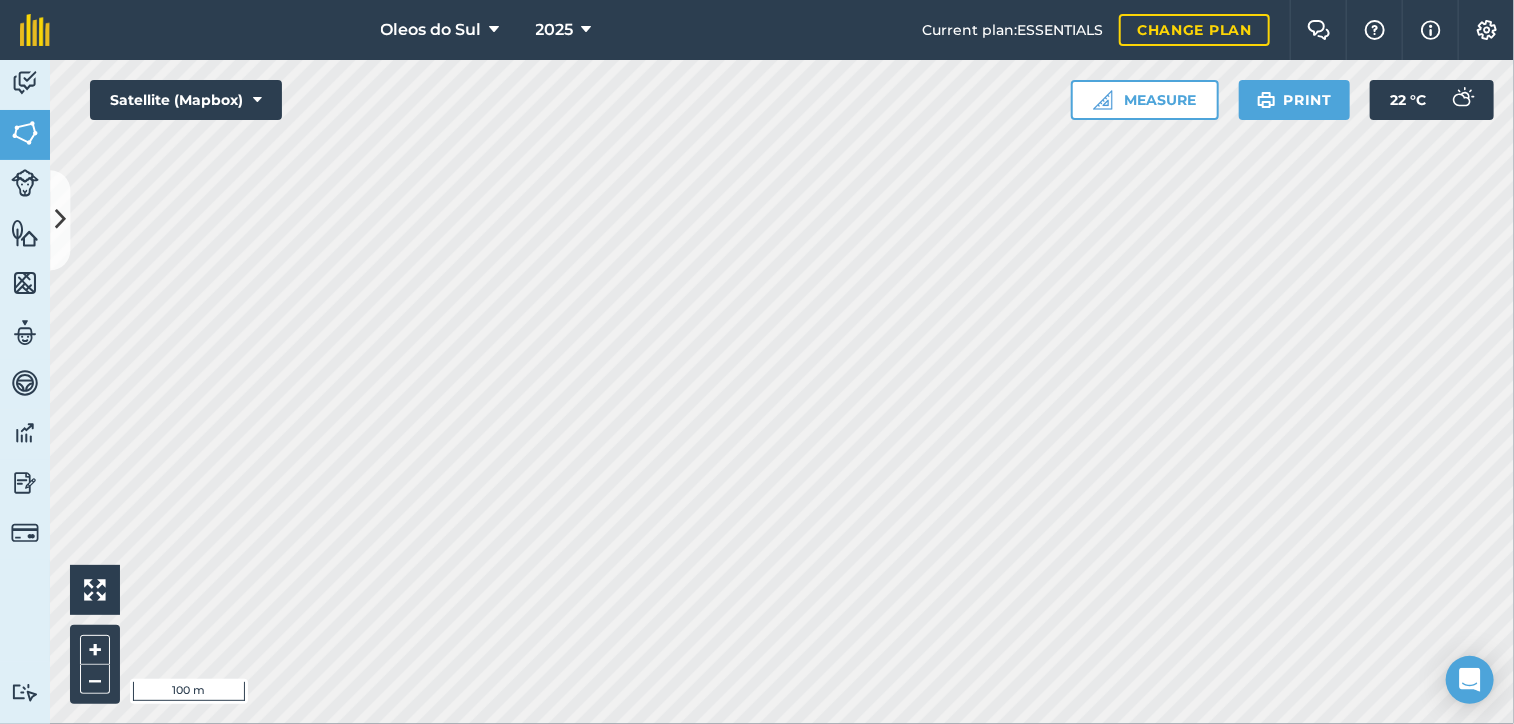 click on "[FIRST] [LAST]- Shop Ravene  0.03268   Ha [FIRST] [LAST] Shop 15.61   Ha [FIRST] [LAST] NEW POINT COLLECT 9.19   Ha [FIRST] [LAST]  SHop 21.72   Ha [FIRST] [LAST] Shop 22.12   Ha [LAST] [LAST]  0.2404   Ha [FIRST] [LAST] - collection Point 12 0.003546   Ha [FIRST] [LAST] - Shop 0.1451   Ha [FIRST] [LAST]  collect point 0.2988   Ha [FIRST] [LAST]   34.78   Ha [FIRST] [LAST] - Collection point 0.007574   Ha [FIRST] [LAST] Shop 0.5533   Ha [FIRST] [LAST] 7.197   Ha NEW STATION [LAST] [LAST]   Ha [FIRST] [LAST] SHOP 50.62" at bounding box center (757, 362) 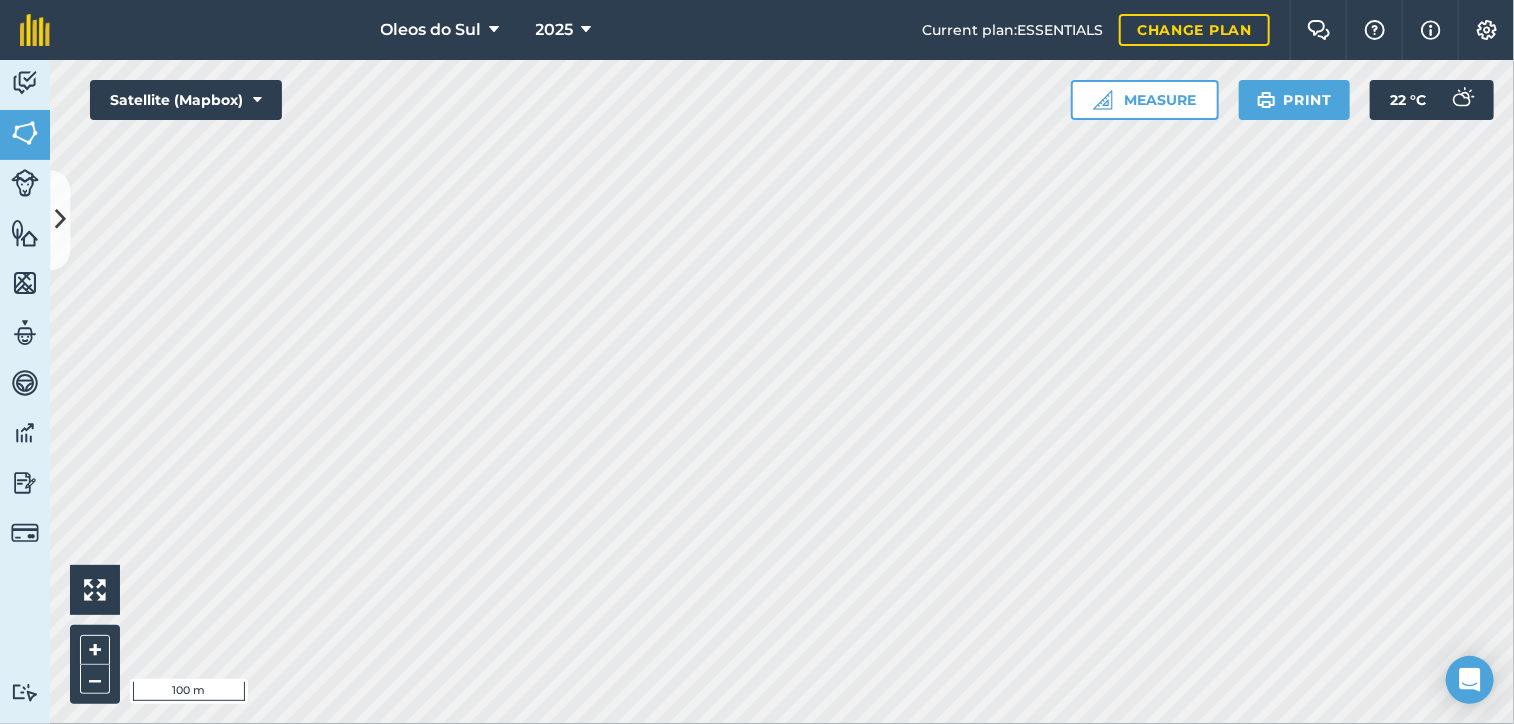 click on "[FIRST] [LAST]- Shop Ravene  0.03268   Ha [FIRST] [LAST] Shop 15.61   Ha [FIRST] [LAST] NEW POINT COLLECT 9.19   Ha [FIRST] [LAST]  SHop 21.72   Ha [FIRST] [LAST] Shop 22.12   Ha [LAST] [LAST]  0.2404   Ha [FIRST] [LAST] - collection Point 12 0.003546   Ha [FIRST] [LAST] - Shop 0.1451   Ha [FIRST] [LAST]  collect point 0.2988   Ha [FIRST] [LAST]   34.78   Ha [FIRST] [LAST] - Collection point 0.007574   Ha [FIRST] [LAST] Shop 0.5533   Ha [FIRST] [LAST] 7.197   Ha NEW STATION [LAST] [LAST]   Ha [FIRST] [LAST] SHOP 50.62" at bounding box center (757, 362) 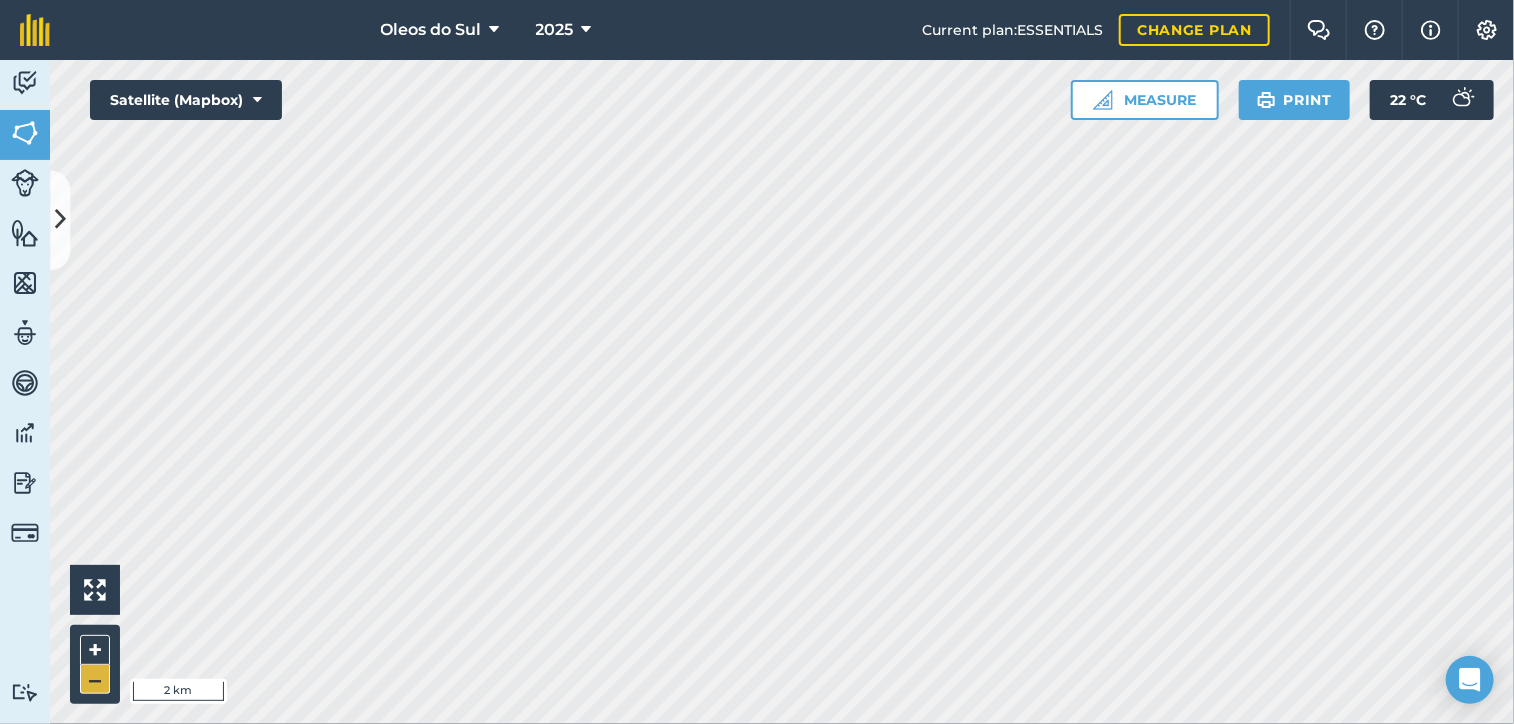 click on "Hello i 2 km + –" at bounding box center (782, 392) 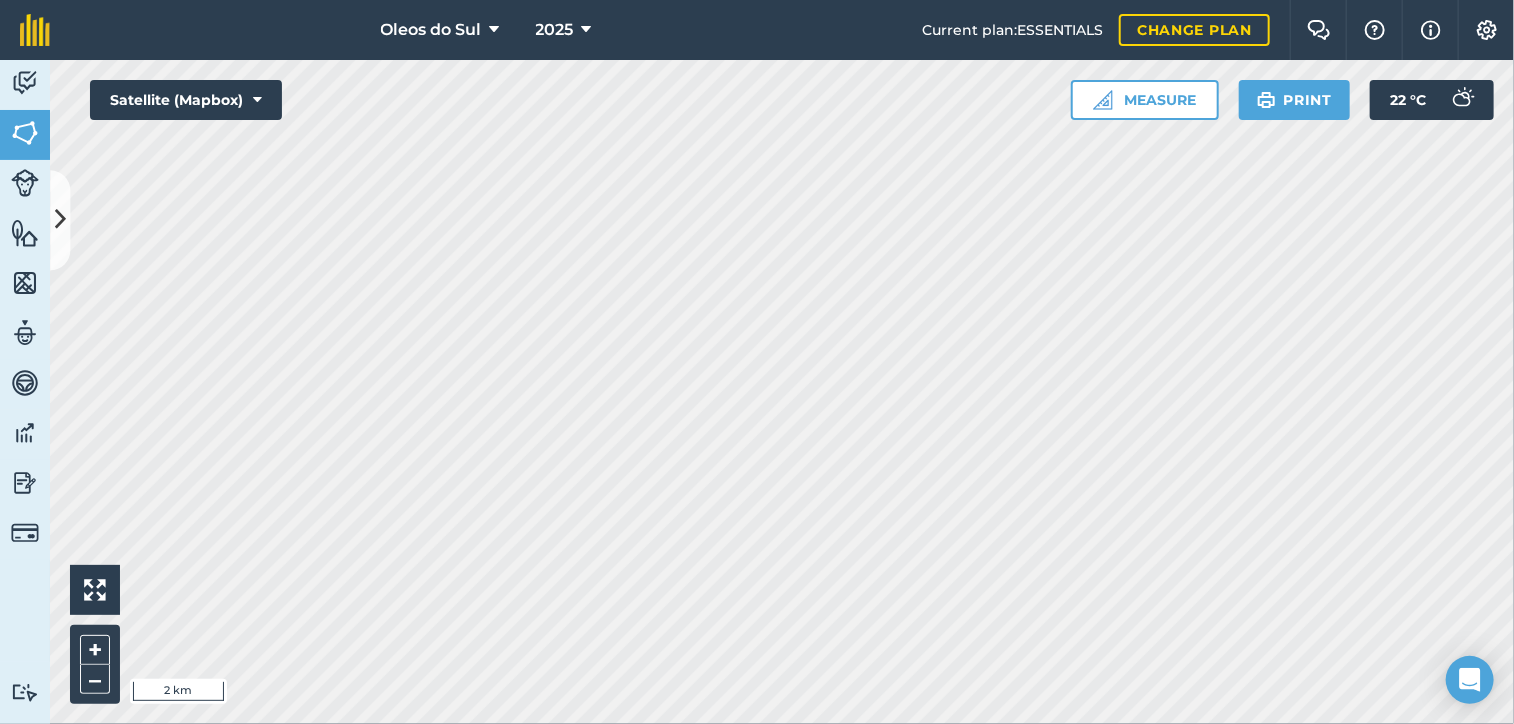 click on "NEW STATION [LAST] [LAST] [LAST]   Ha Perimeter :   76.87   km   View on map EDIT Worked area 46,870   Ha Sub-fields   Divide your fields into sections, e.g. for multiple crops or grazing blocks   Add sub-fields Add field job Add note   Field Health To-Do Field History Reports There are no outstanding tasks for this field. Hello i 2 km + – Satellite (Mapbox) Measure Print 22   ° C" at bounding box center [757, 362] 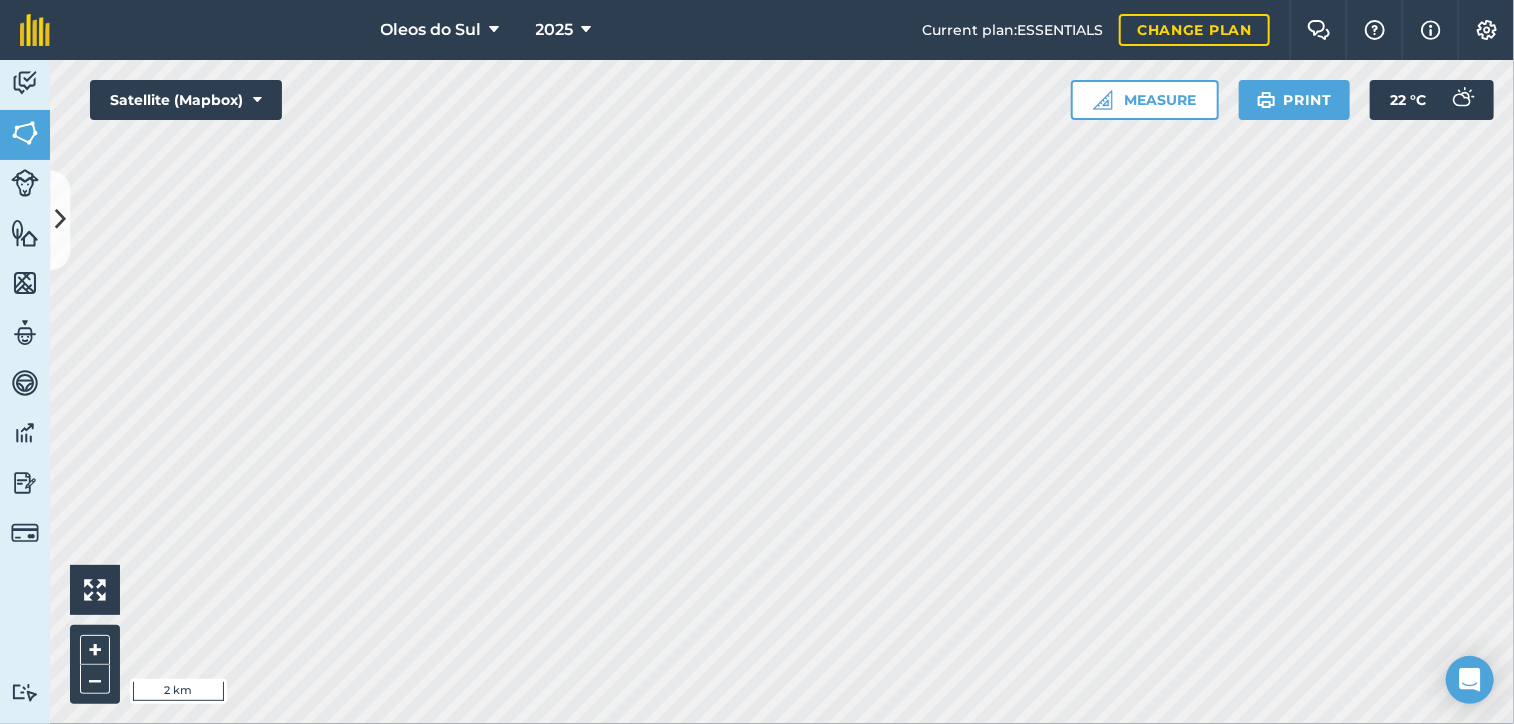 click on "NEW STATION [LAST] [LAST] [LAST]   Ha Perimeter :   76.87   km   View on map EDIT Worked area 46,870   Ha Sub-fields   Divide your fields into sections, e.g. for multiple crops or grazing blocks   Add sub-fields Add field job Add note   Field Health To-Do Field History Reports There are no outstanding tasks for this field. Hello i 2 km + – Satellite (Mapbox) Measure Print 22   ° C" at bounding box center [757, 362] 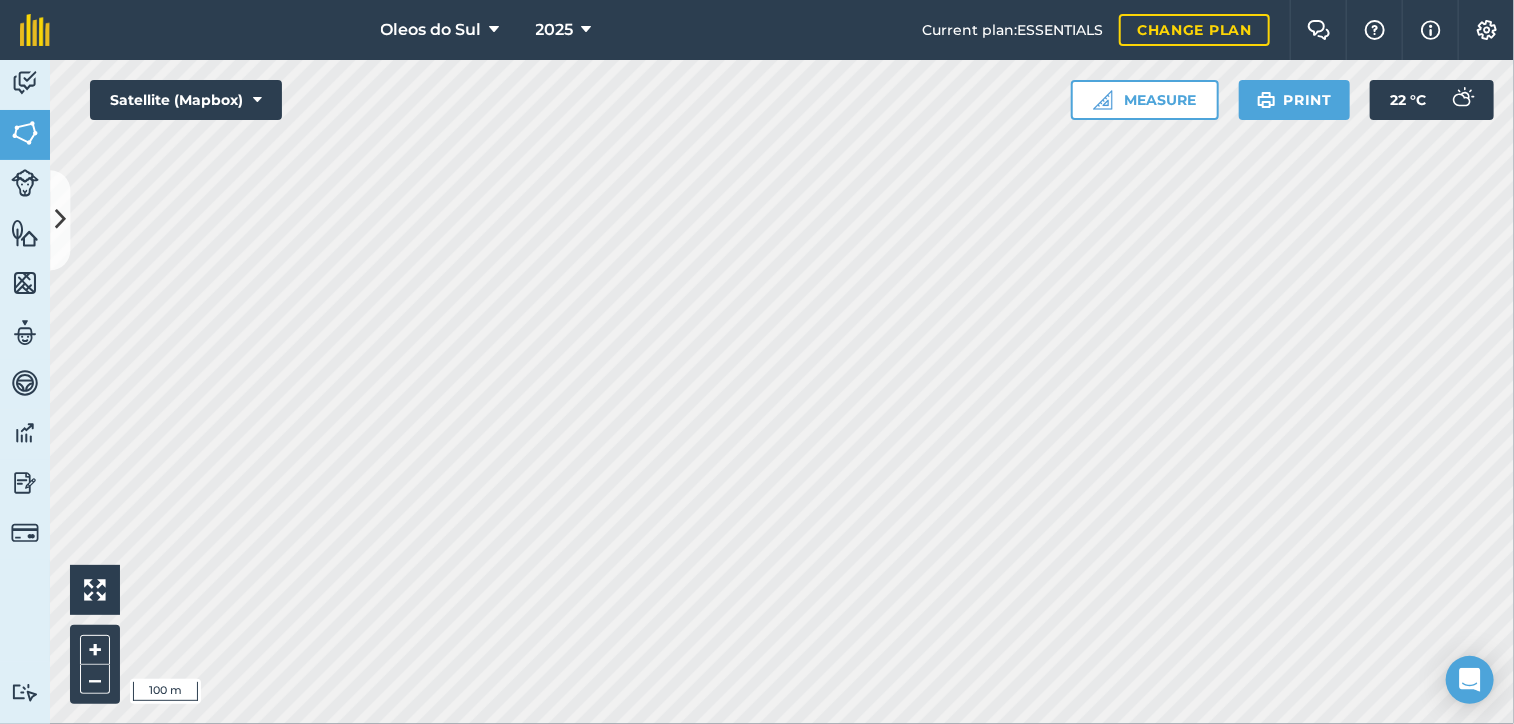 click on "[FIRST] [LAST]- Shop Ravene  0.03268   Ha [FIRST] [LAST] Shop 15.61   Ha [FIRST] [LAST] NEW POINT COLLECT 9.19   Ha [FIRST] [LAST]  SHop 21.72   Ha [FIRST] [LAST] Shop 22.12   Ha [LAST] [LAST]  0.2404   Ha [FIRST] [LAST] - collection Point 12 0.003546   Ha [FIRST] [LAST] - Shop 0.1451   Ha [FIRST] [LAST]  collect point 0.2988   Ha [FIRST] [LAST]   34.78   Ha [FIRST] [LAST] - Collection point 0.007574   Ha [FIRST] [LAST] Shop 0.5533   Ha [FIRST] [LAST] 7.197   Ha NEW STATION [LAST] [LAST]   Ha [FIRST] [LAST] SHOP 50.62" at bounding box center (757, 362) 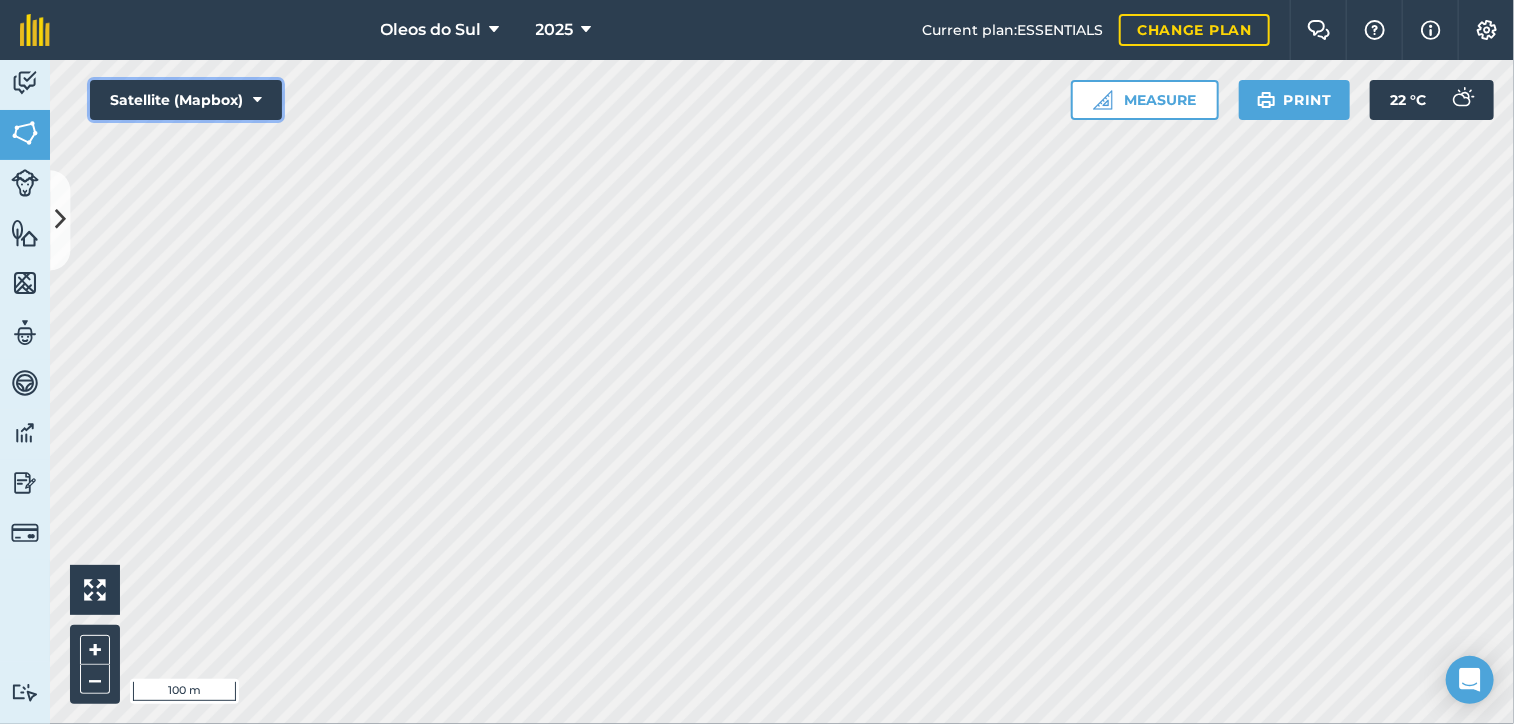 click on "Satellite (Mapbox)" at bounding box center [186, 100] 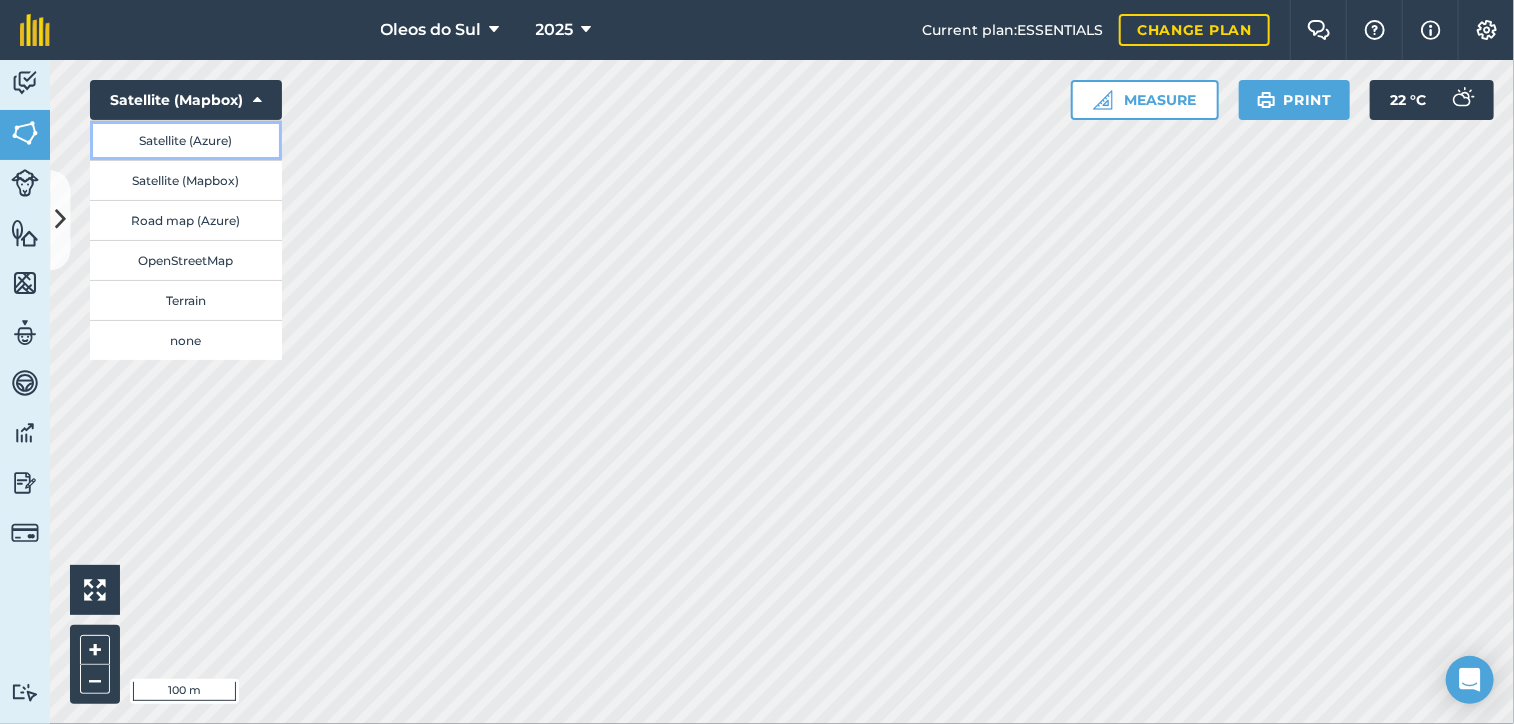 click on "Satellite (Azure)" at bounding box center [186, 140] 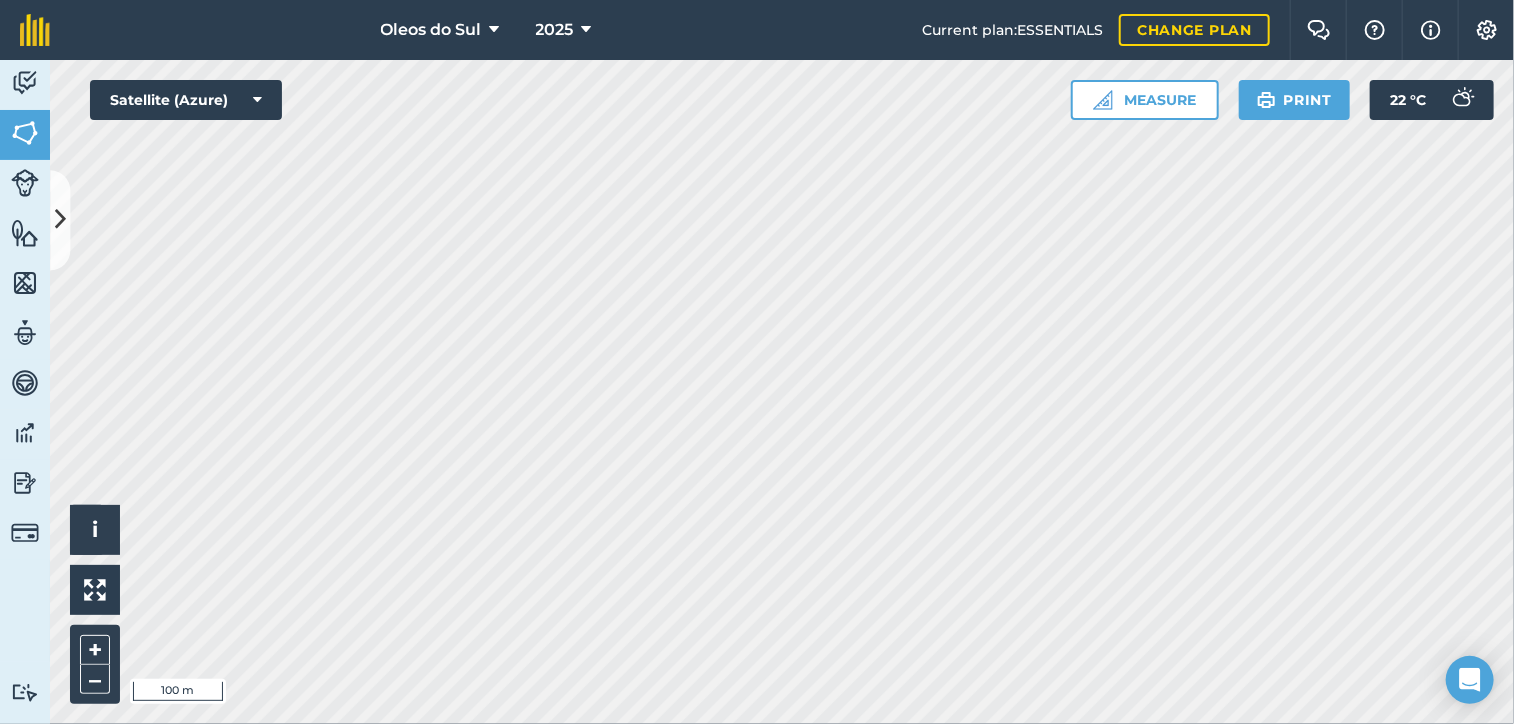 click on "[FIRST] [LAST]   Ha" at bounding box center [757, 362] 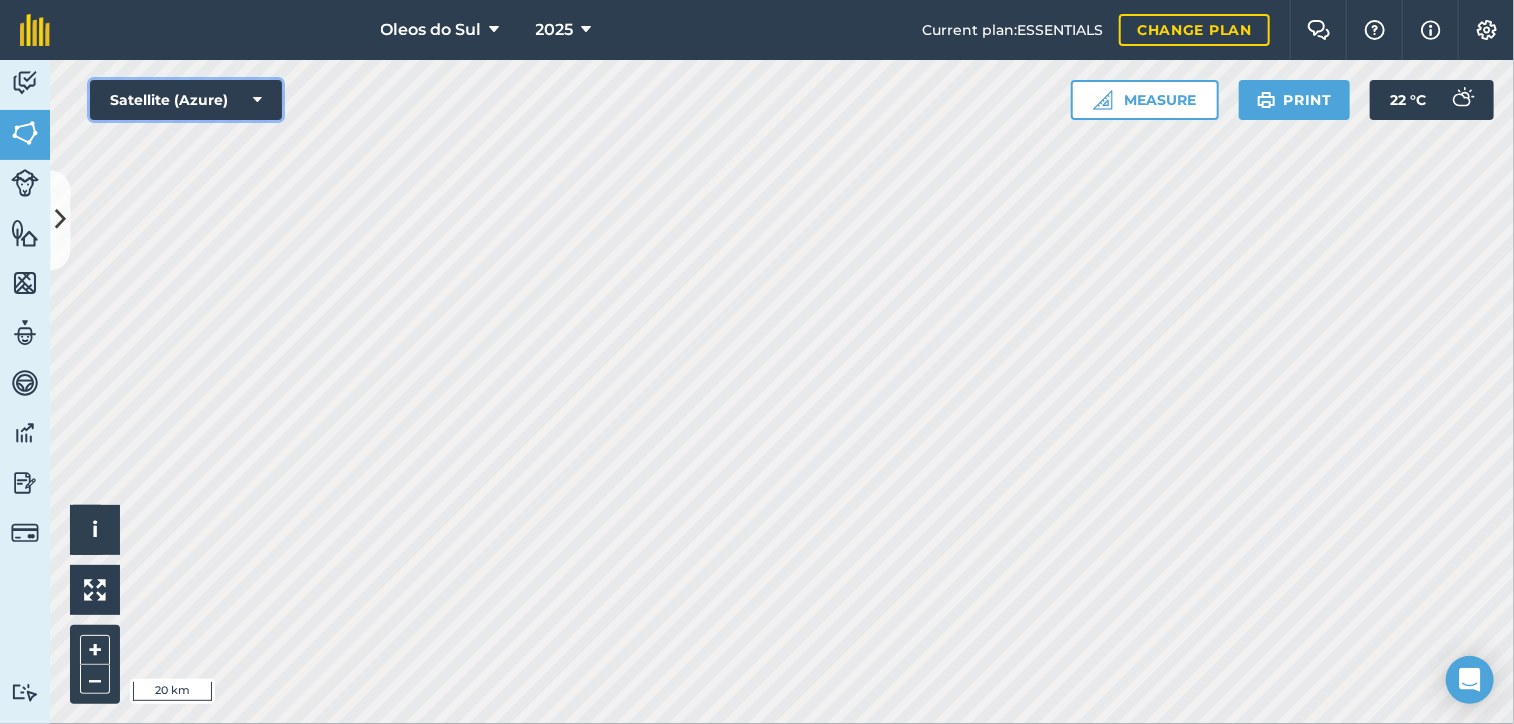click on "Satellite (Azure)" at bounding box center [186, 100] 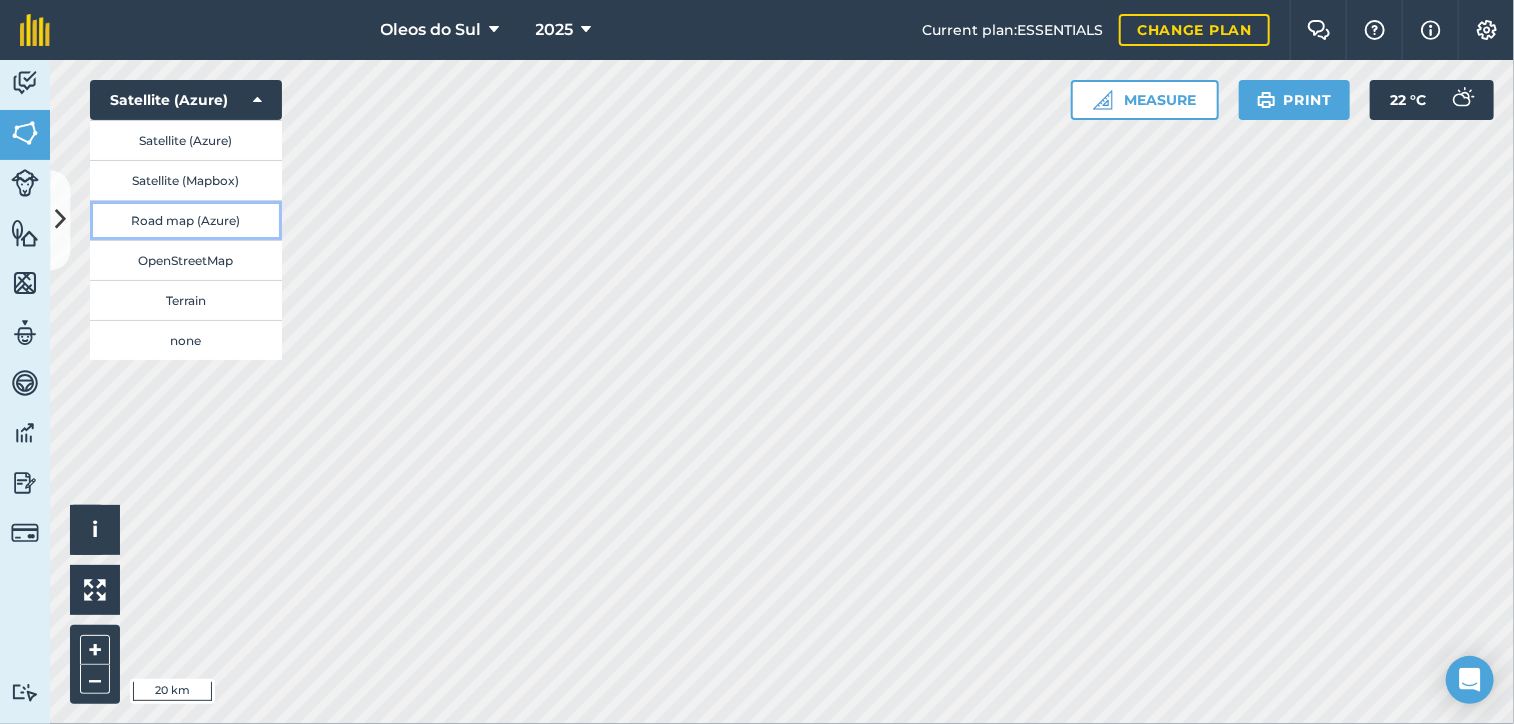 click on "Road map (Azure)" at bounding box center [186, 220] 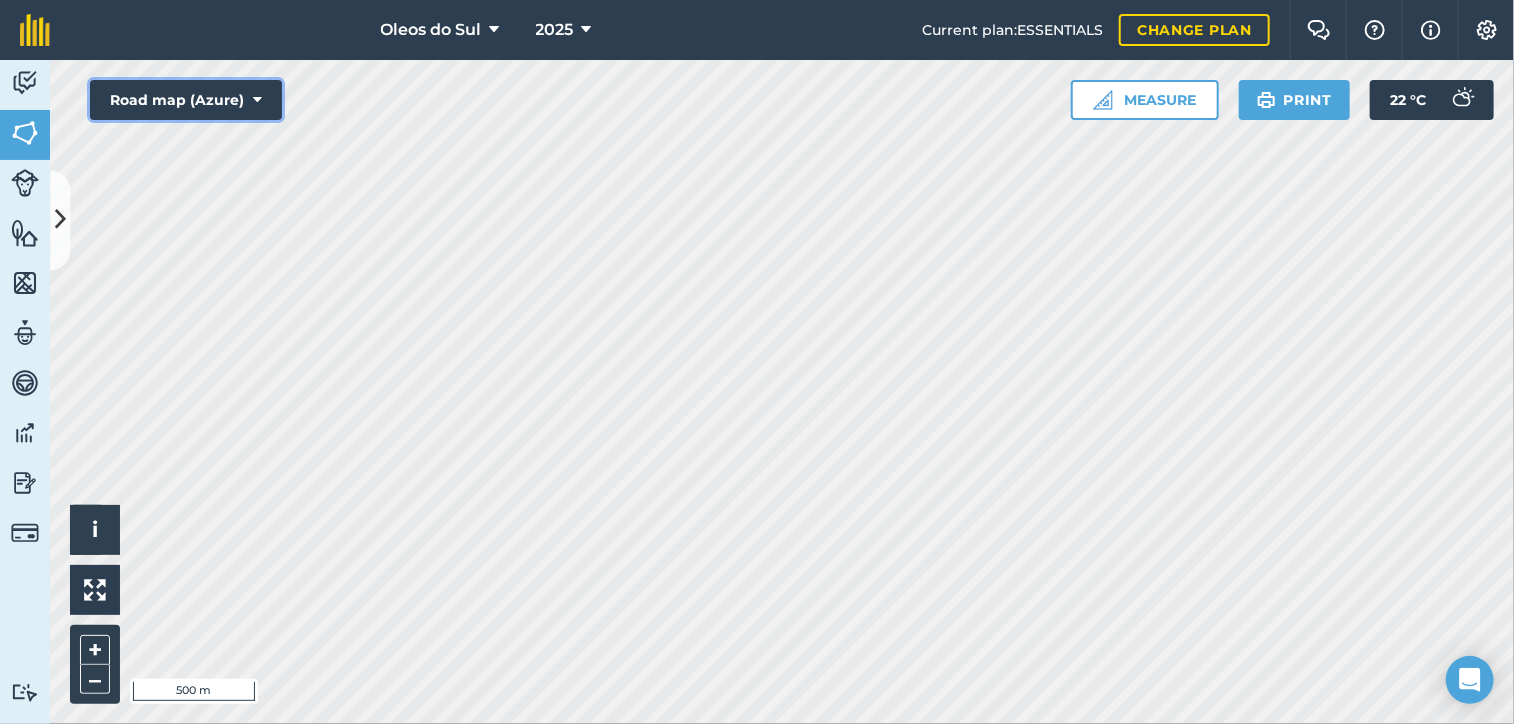 click on "Road map (Azure)" at bounding box center (186, 100) 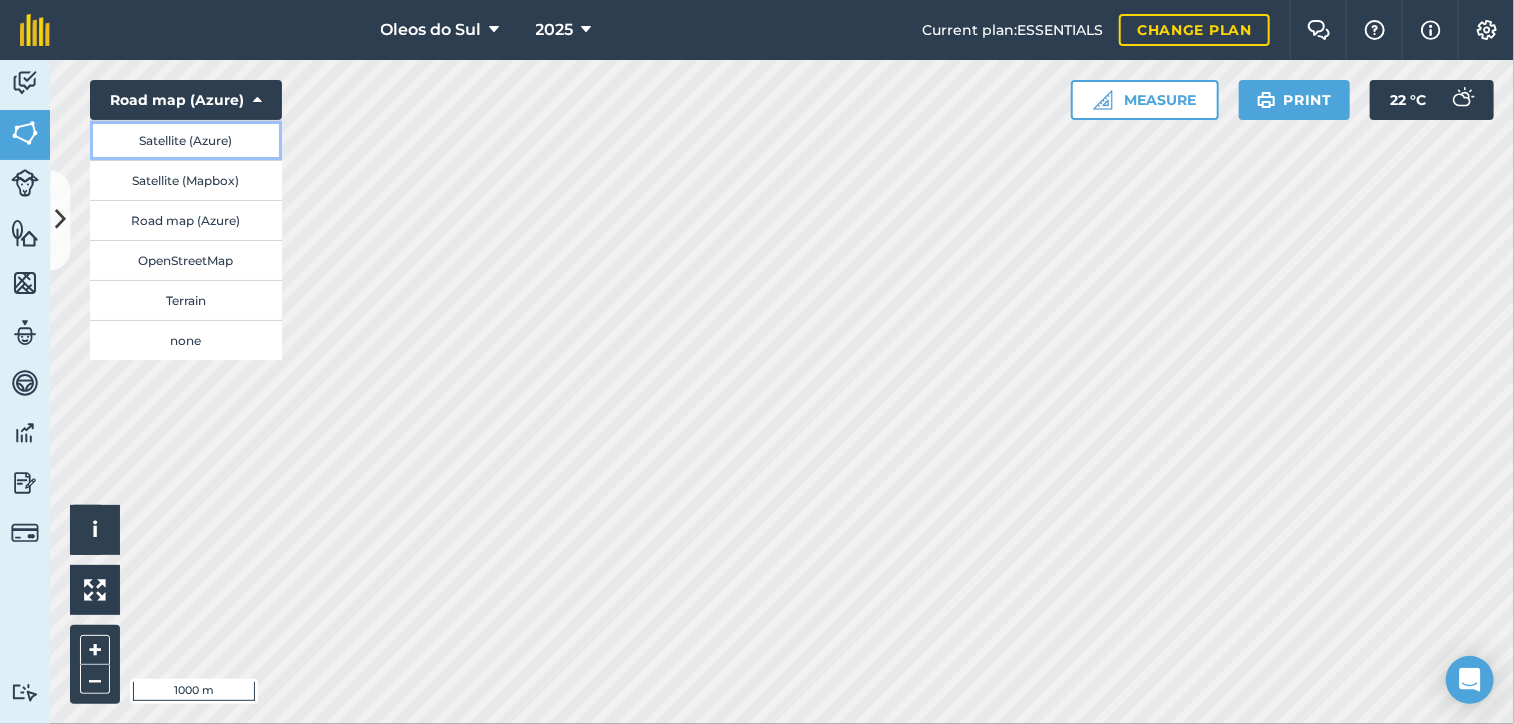 click on "Satellite (Azure)" at bounding box center (186, 140) 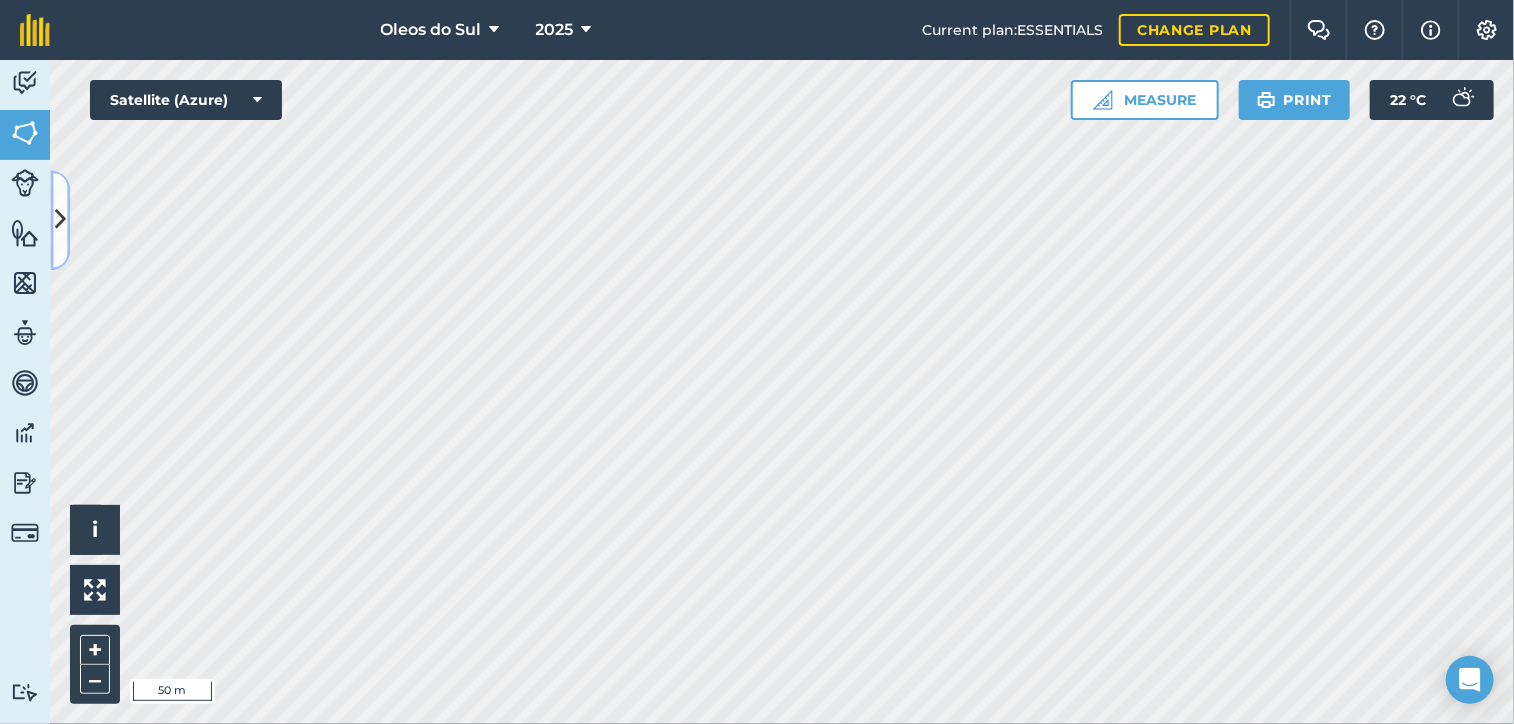 click at bounding box center (60, 220) 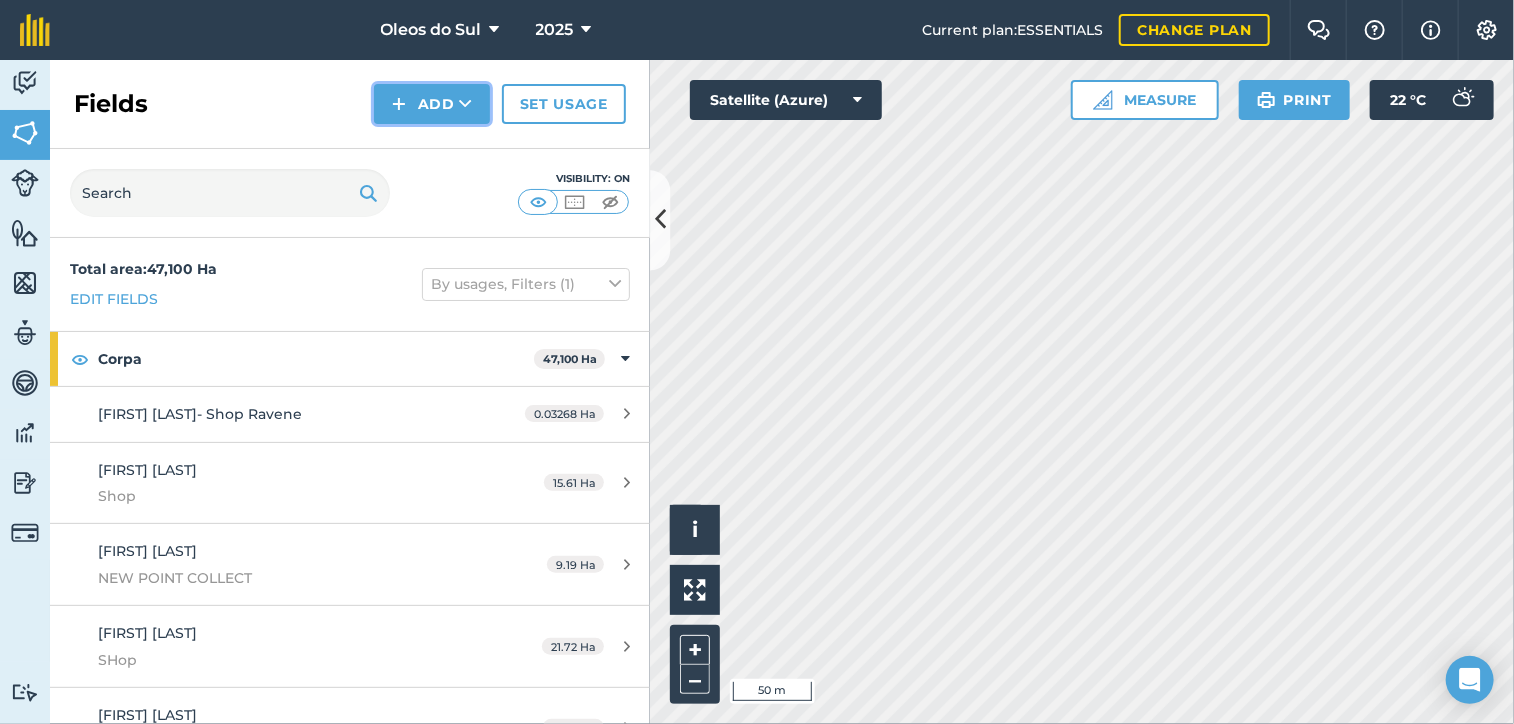 click on "Add" at bounding box center [432, 104] 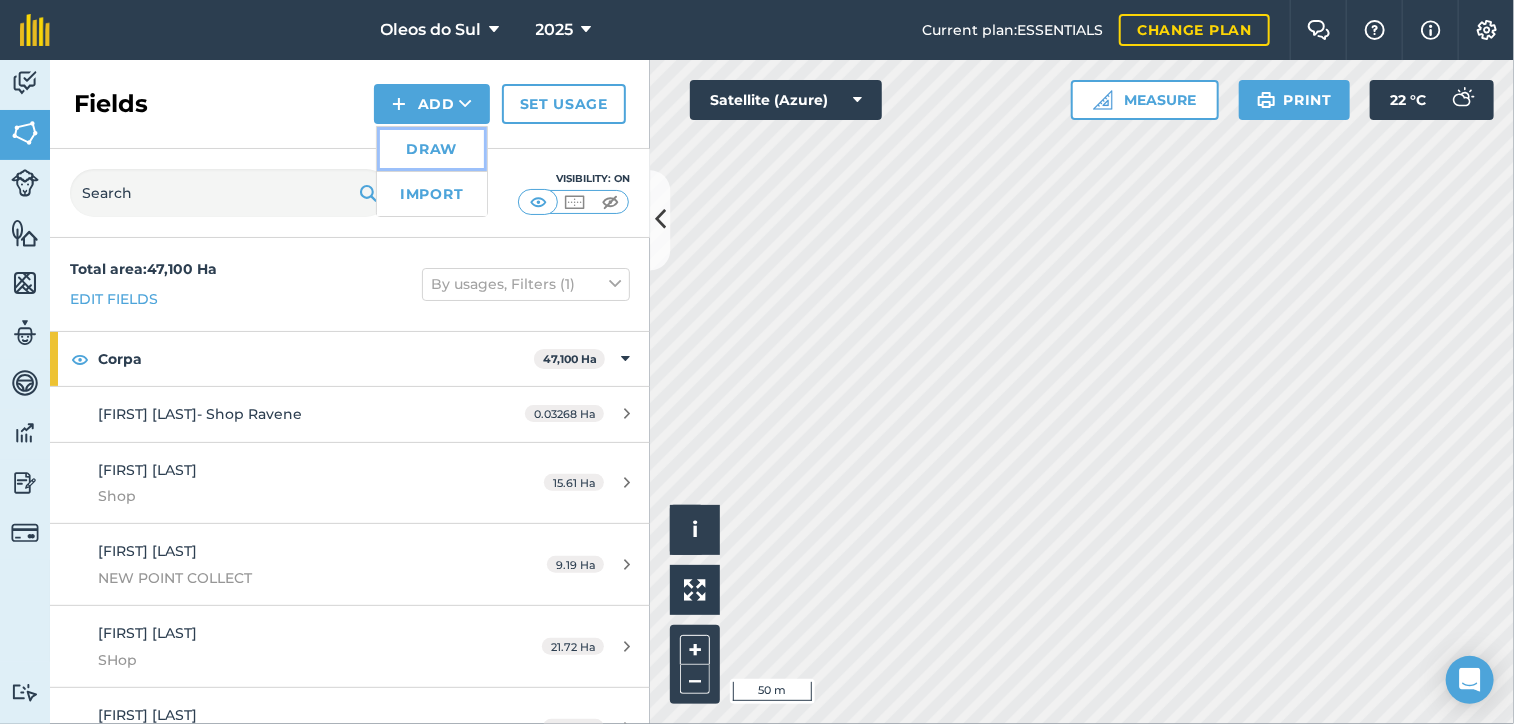 click on "Draw" at bounding box center [432, 149] 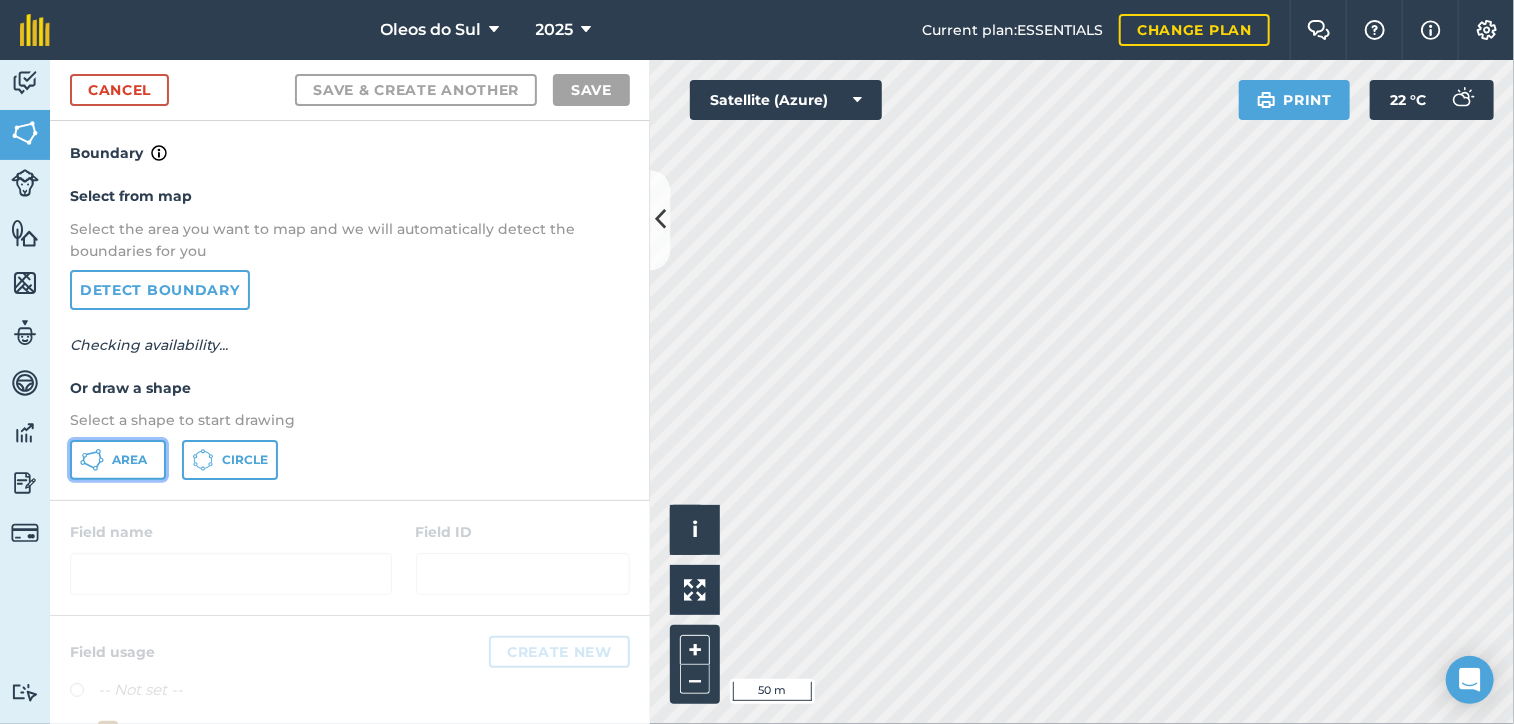 click on "Area" at bounding box center (118, 460) 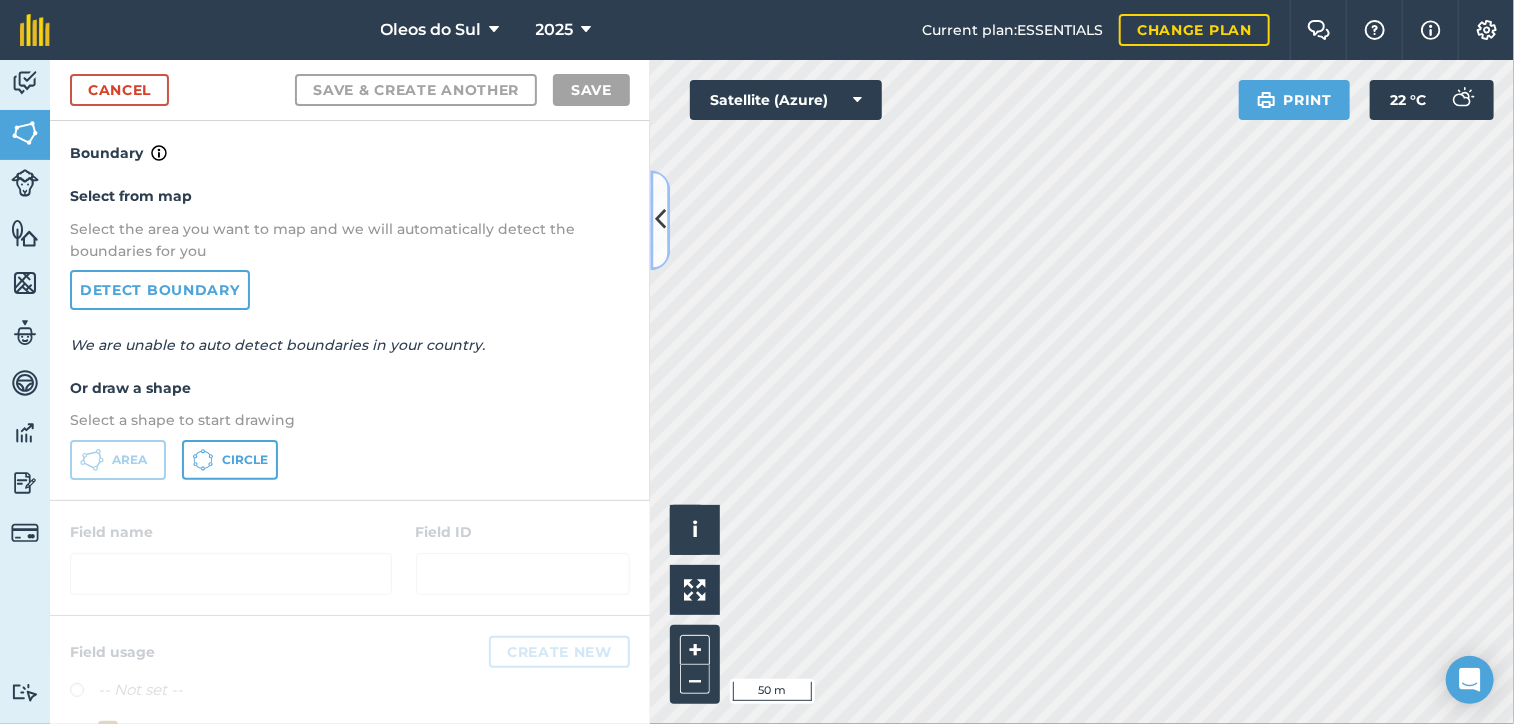 click at bounding box center [660, 220] 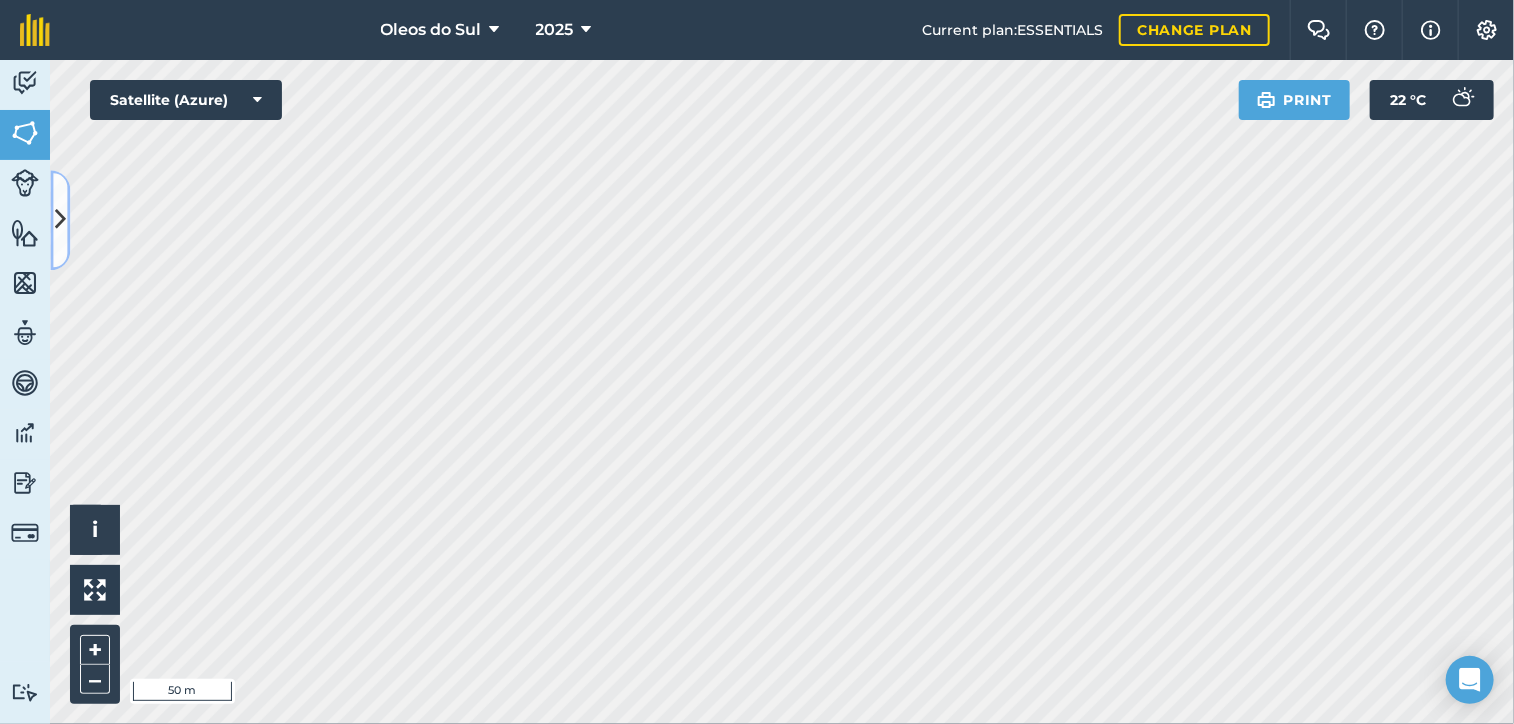 drag, startPoint x: 56, startPoint y: 211, endPoint x: 68, endPoint y: 214, distance: 12.369317 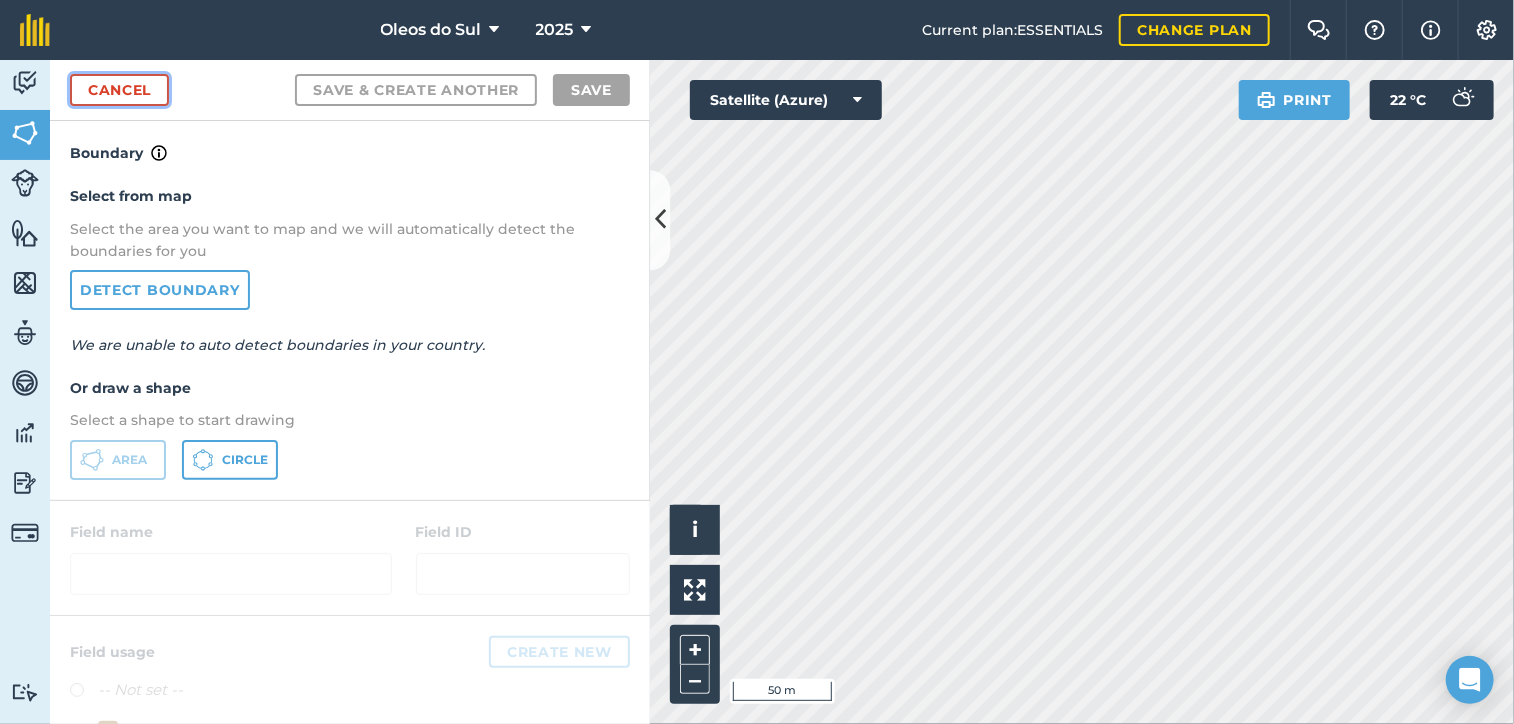 click on "Cancel" at bounding box center (119, 90) 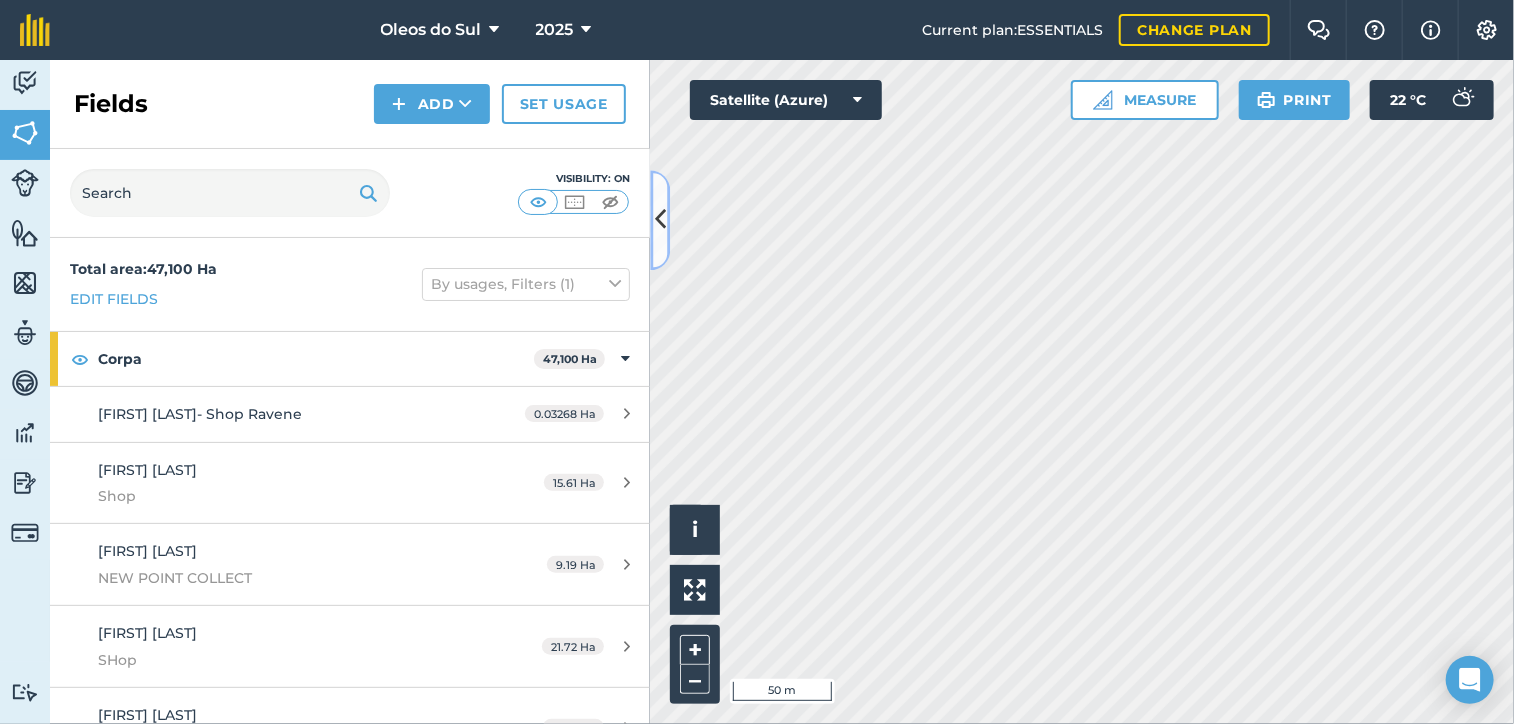 click at bounding box center (660, 220) 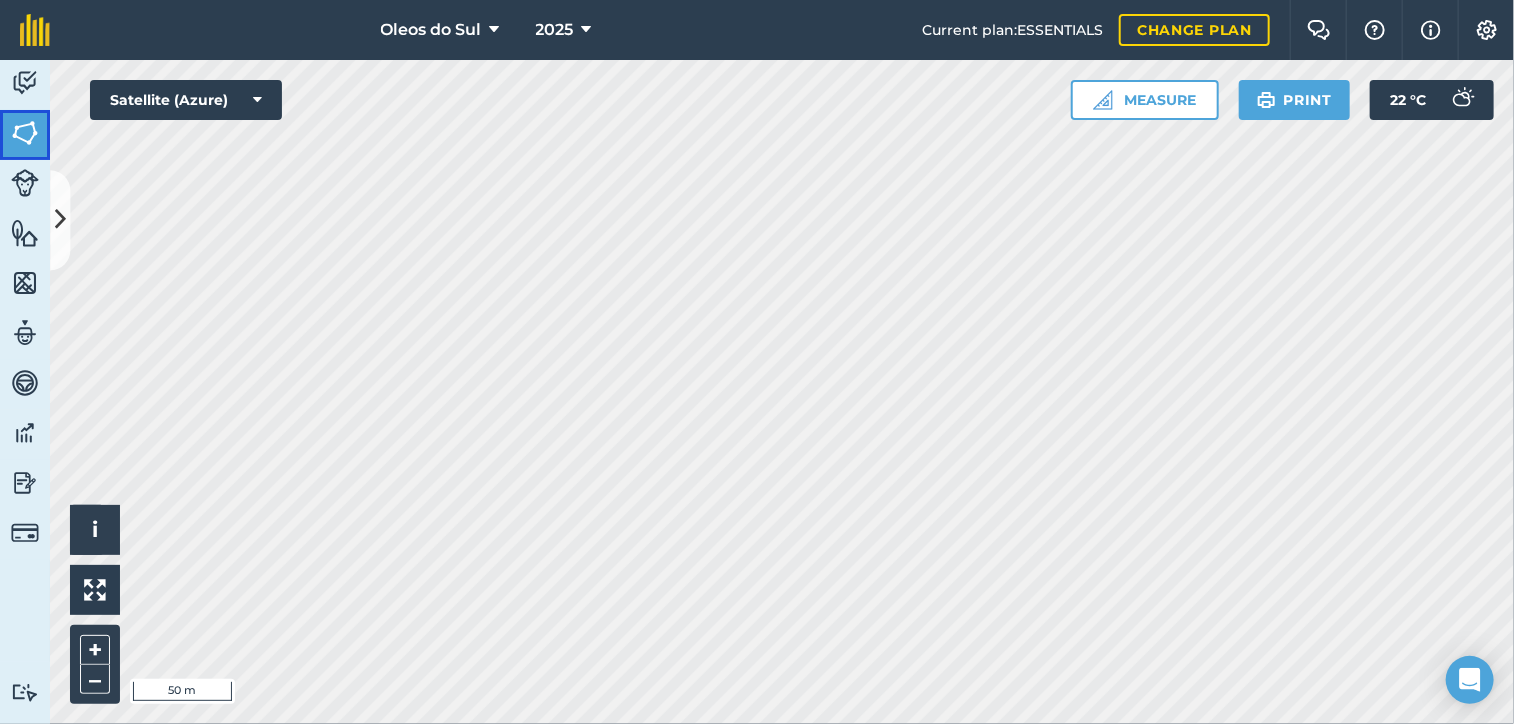 click at bounding box center (25, 133) 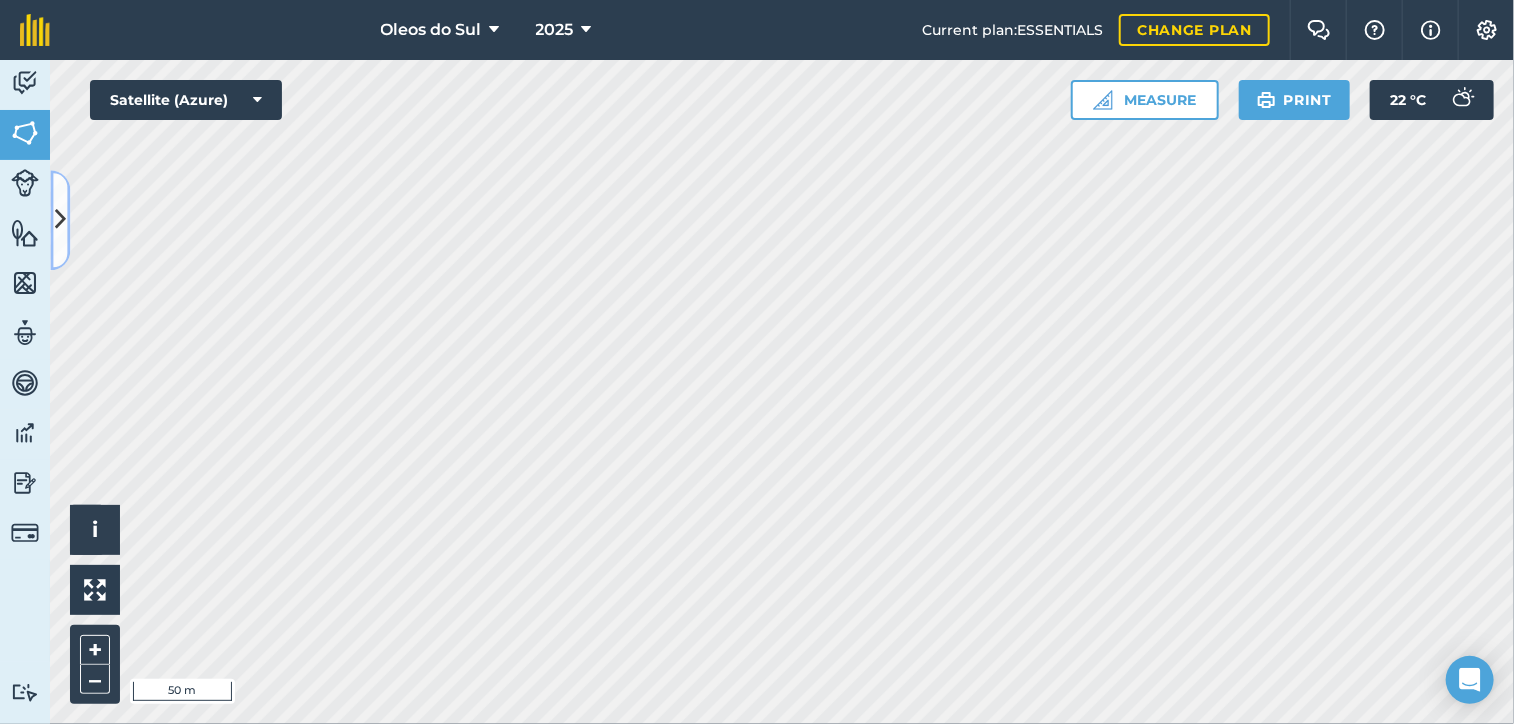 click at bounding box center [60, 220] 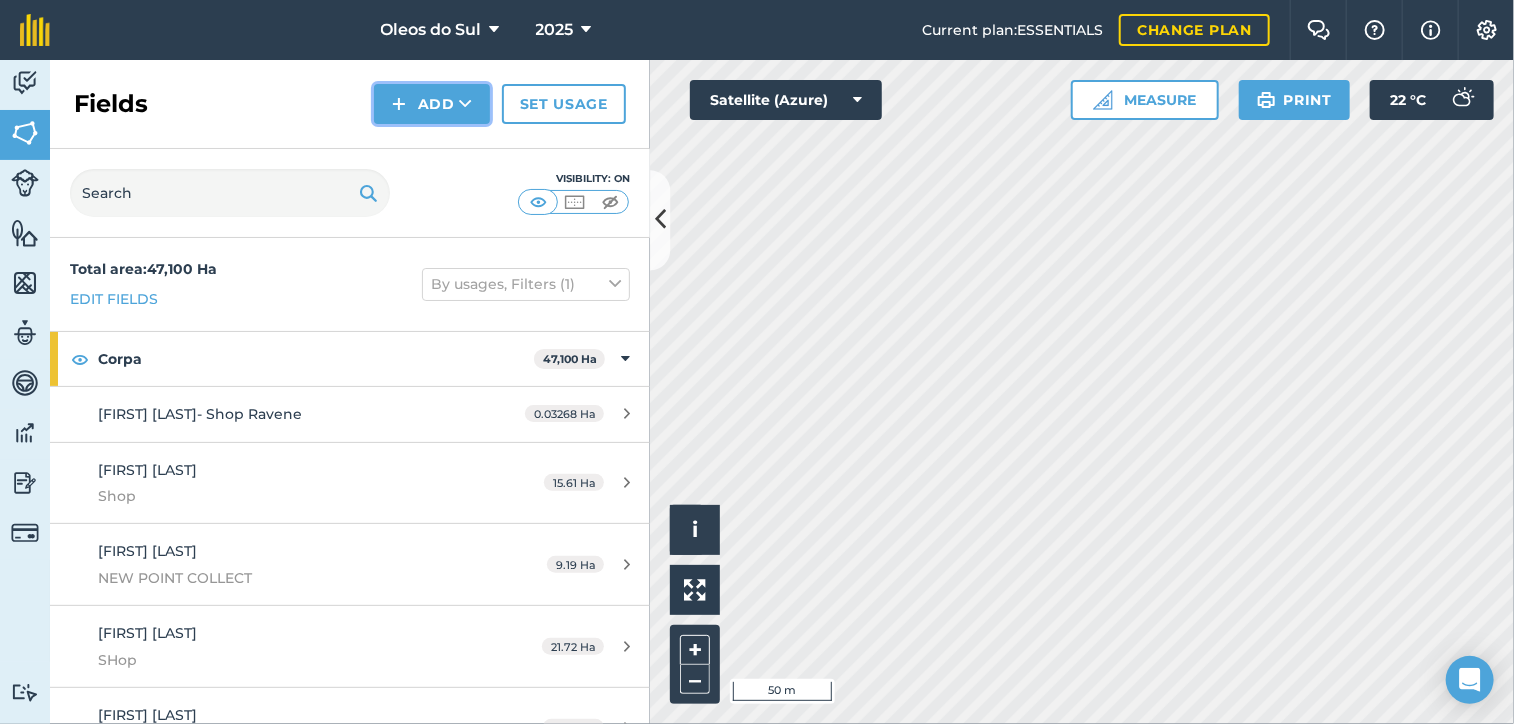 click at bounding box center [399, 104] 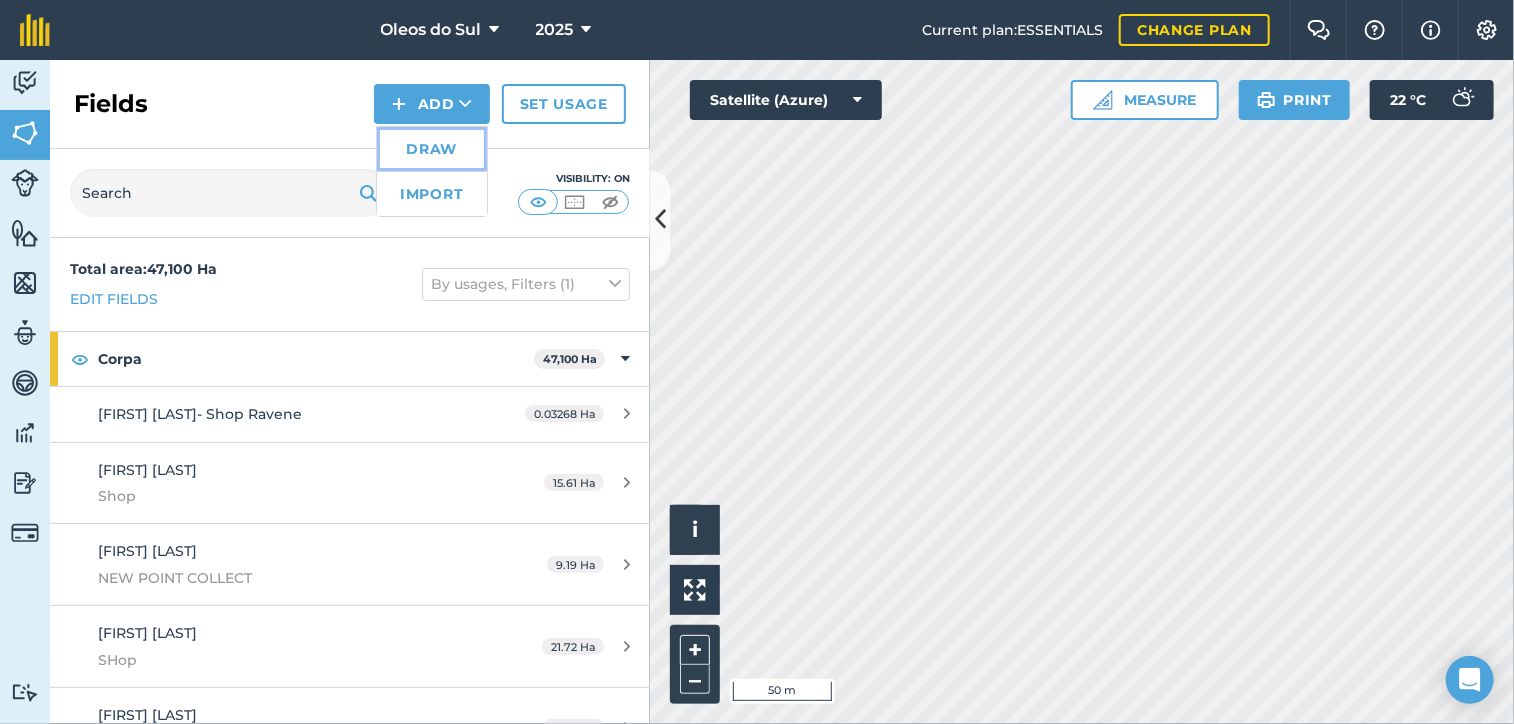 click on "Draw" at bounding box center (432, 149) 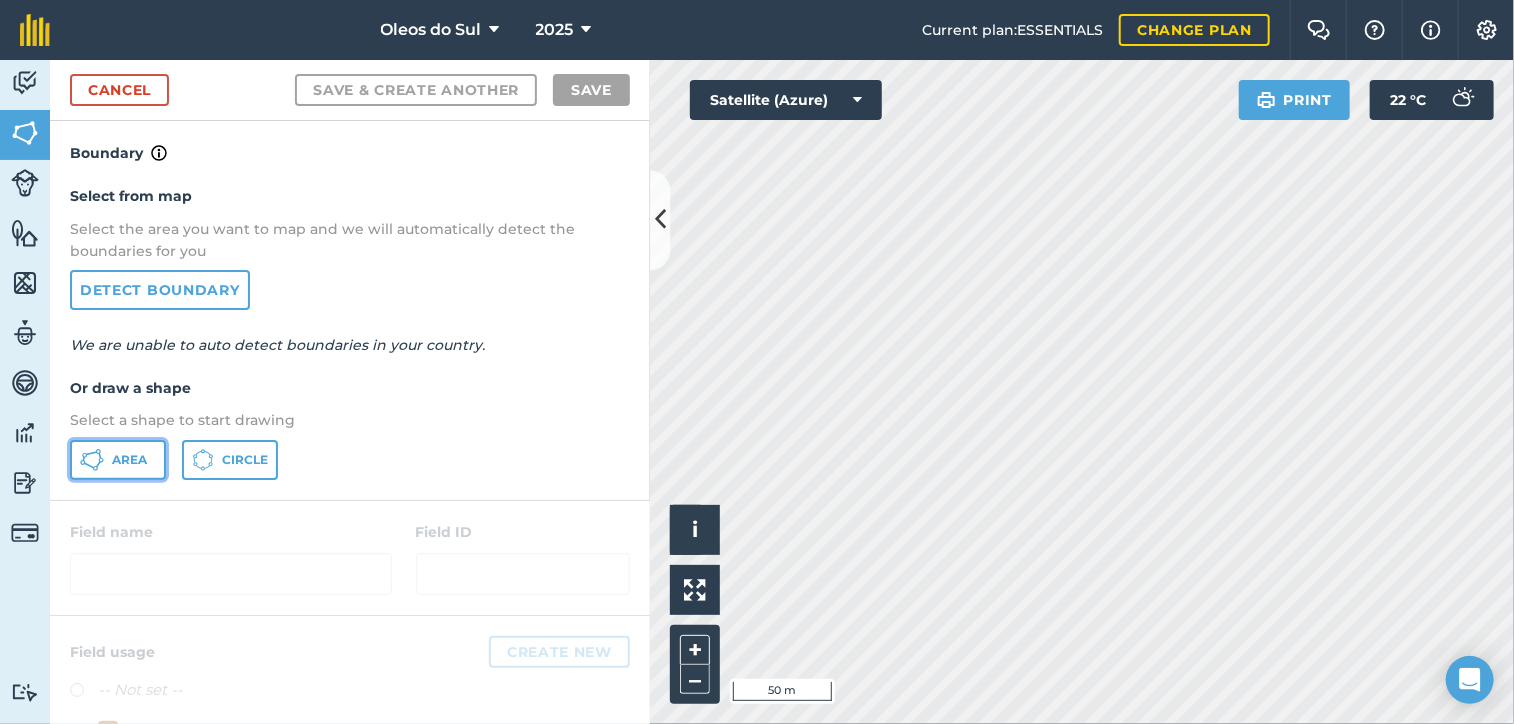 click on "Area" at bounding box center [129, 460] 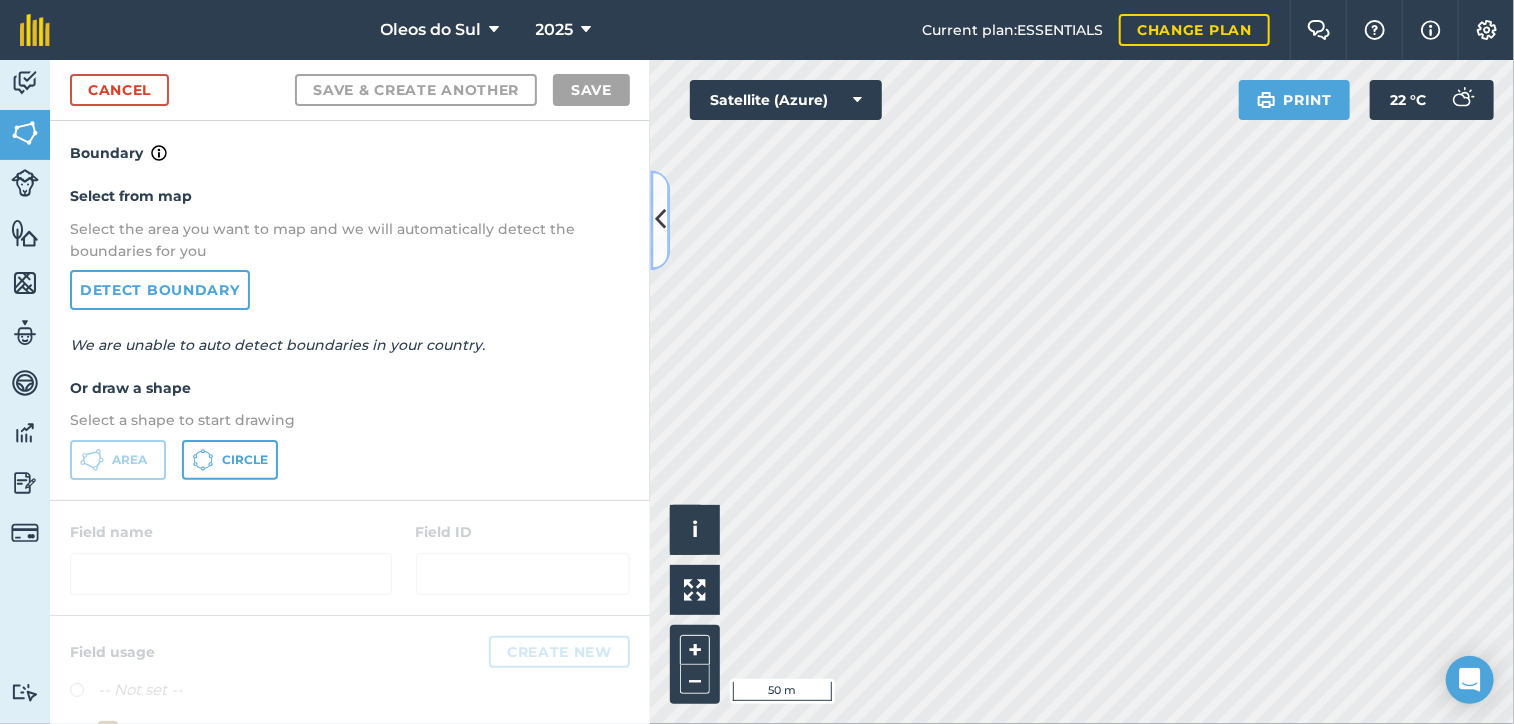 click at bounding box center [660, 220] 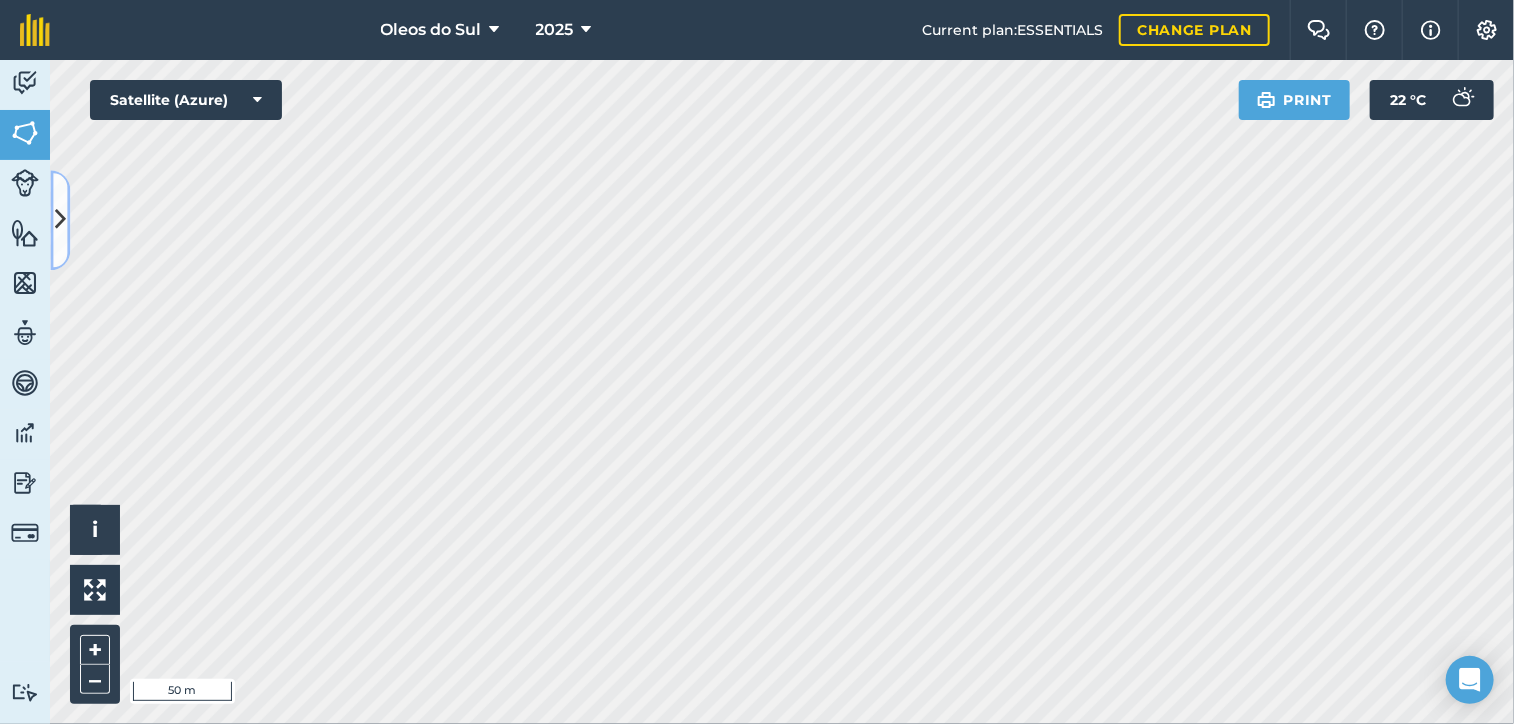 click at bounding box center [60, 220] 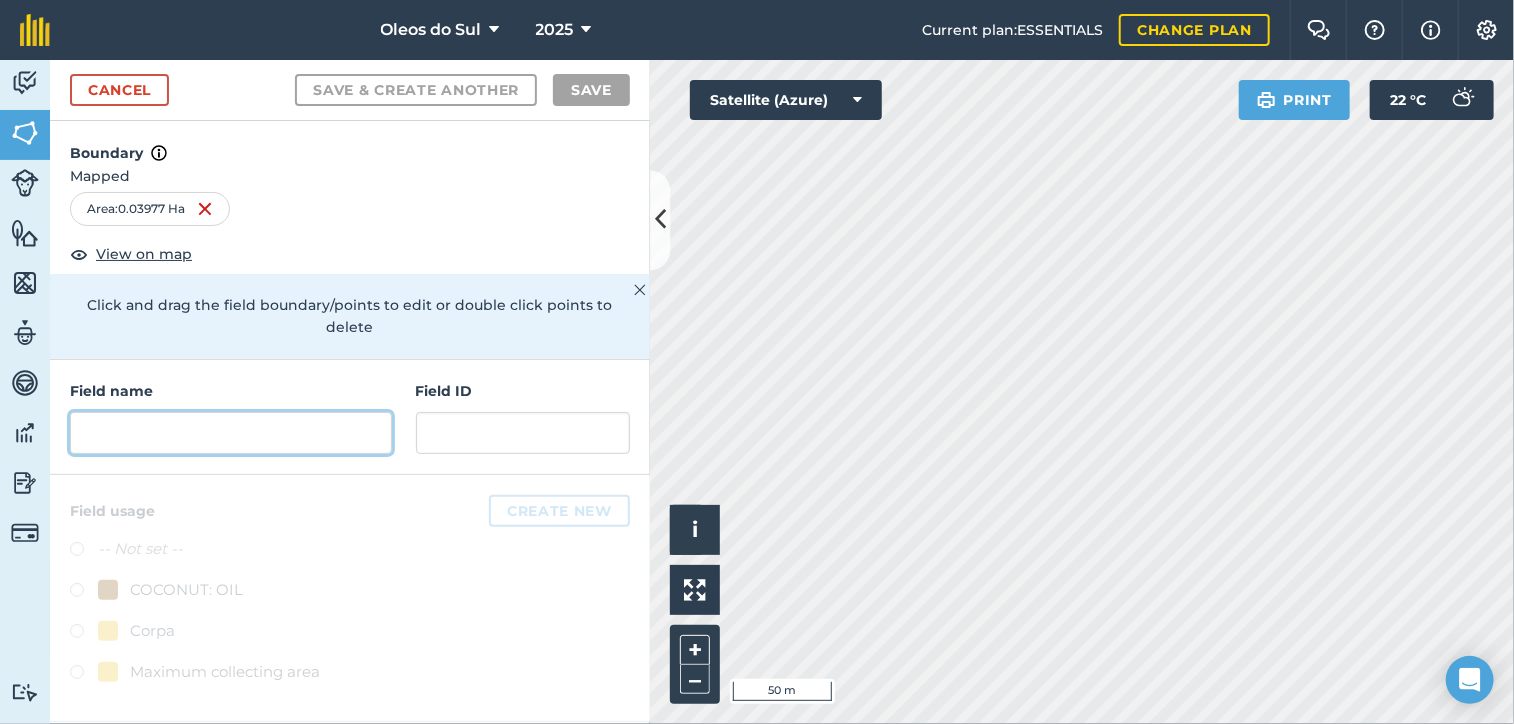 click at bounding box center [231, 433] 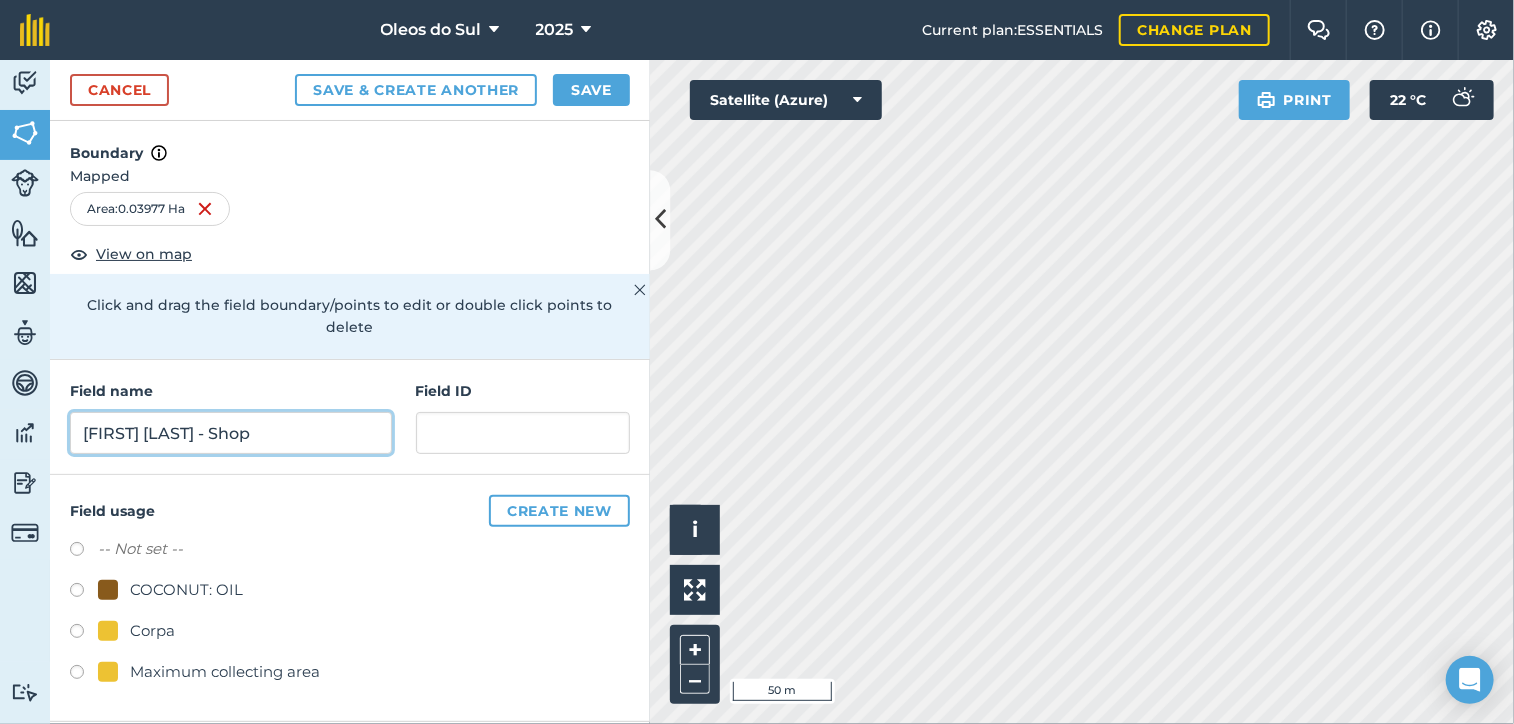 type on "[FIRST] [LAST] - Shop" 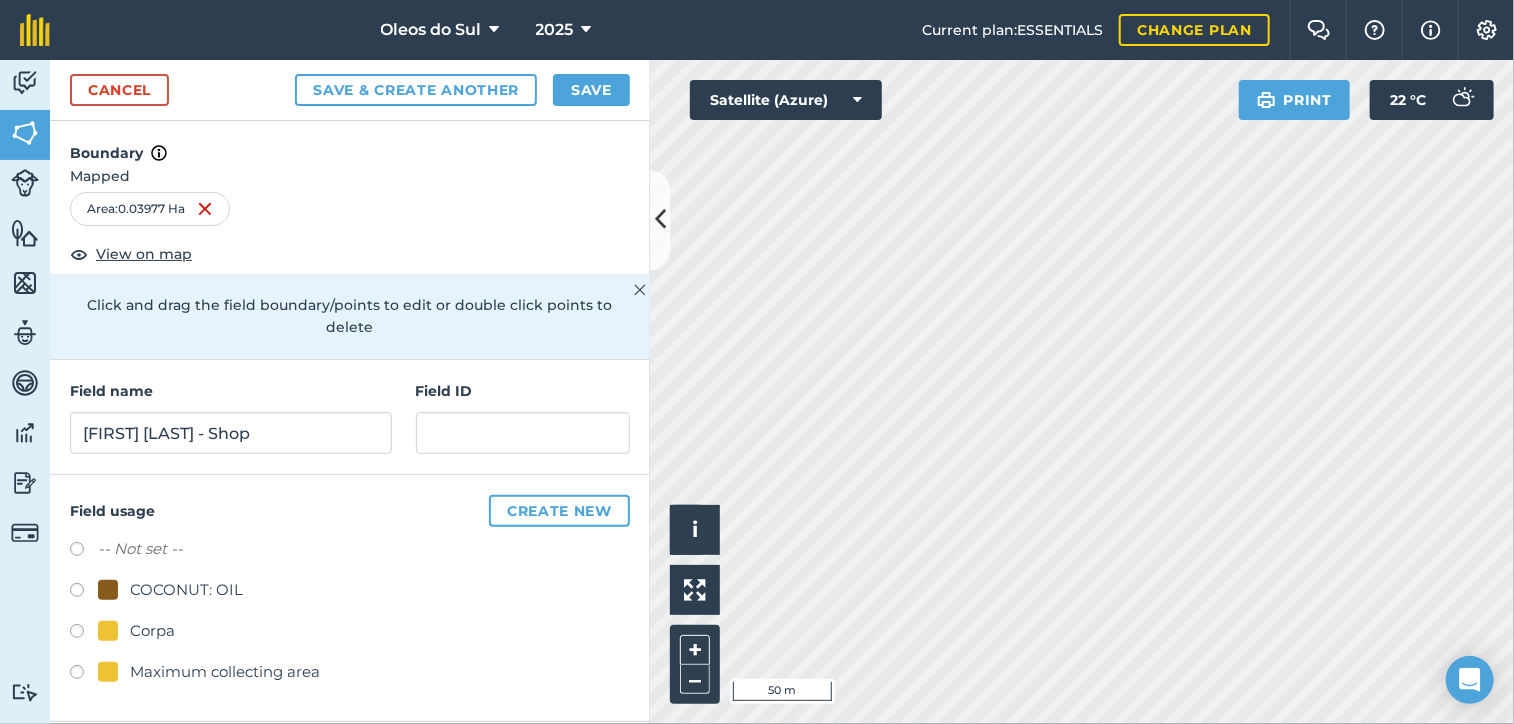 click at bounding box center (84, 634) 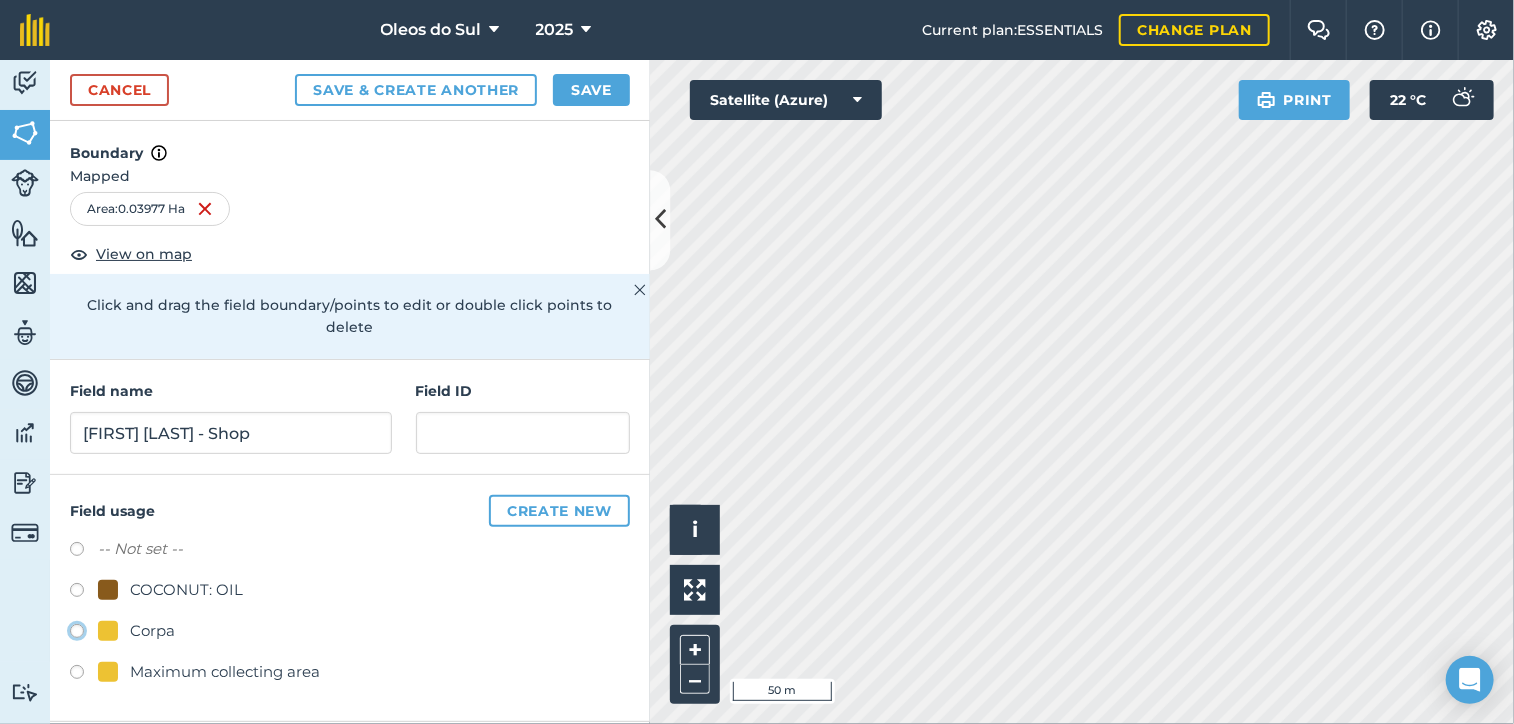 radio on "true" 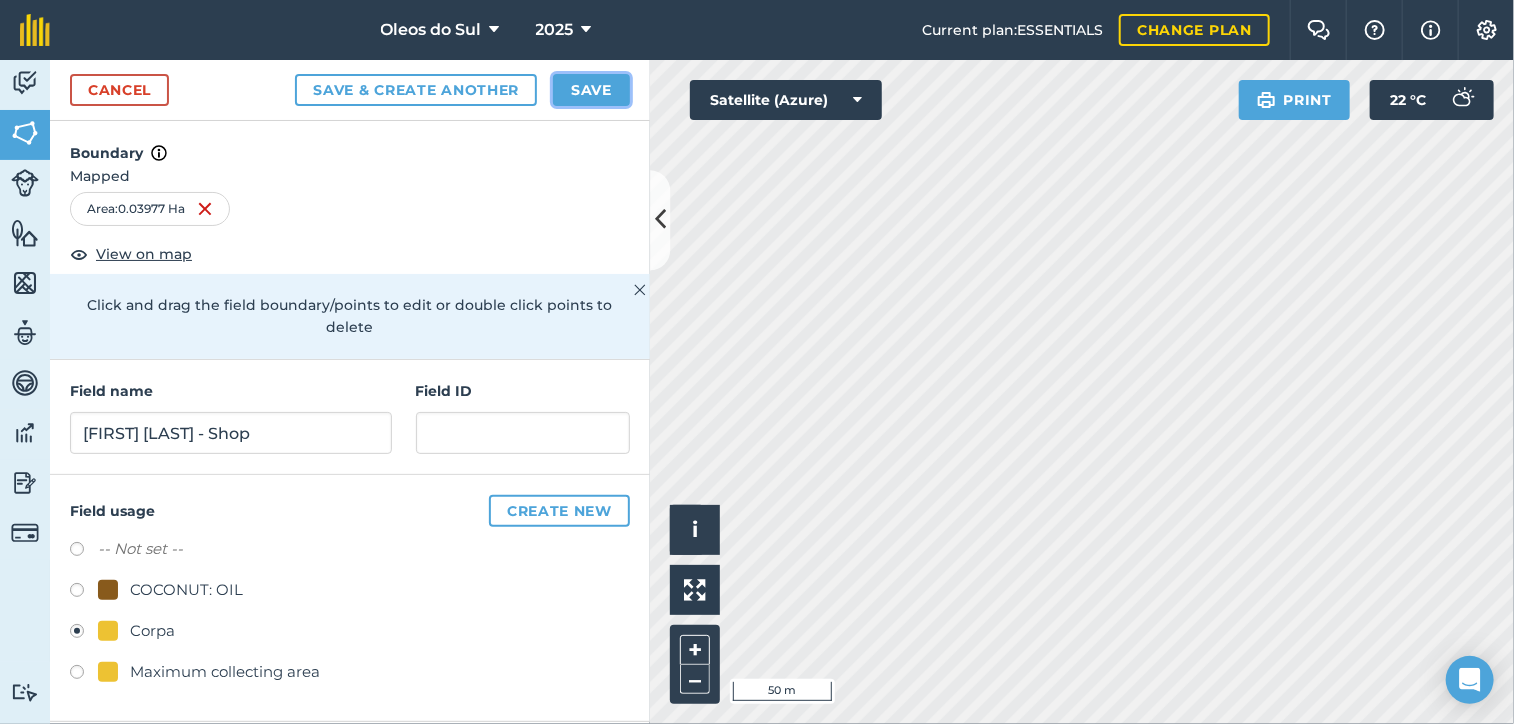 click on "Save" at bounding box center (591, 90) 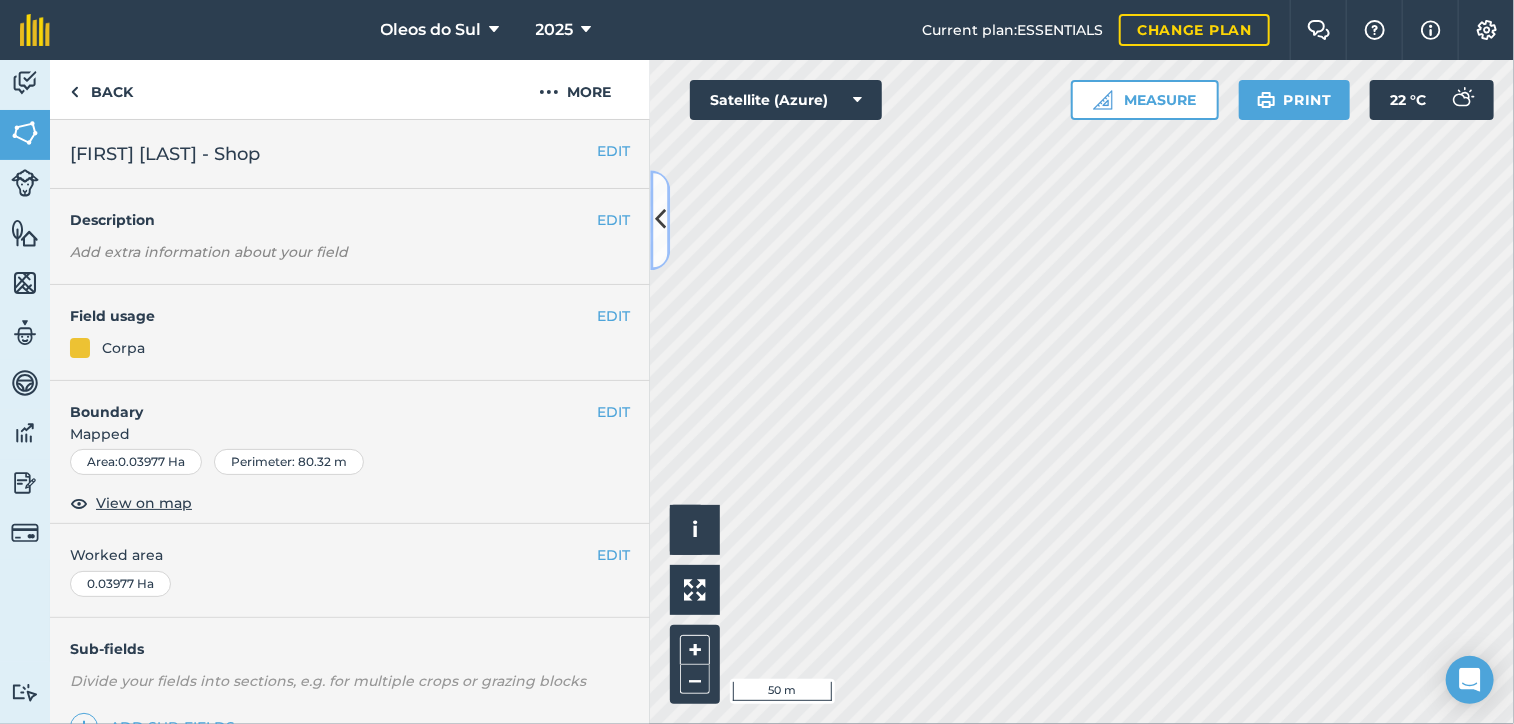 click at bounding box center (660, 220) 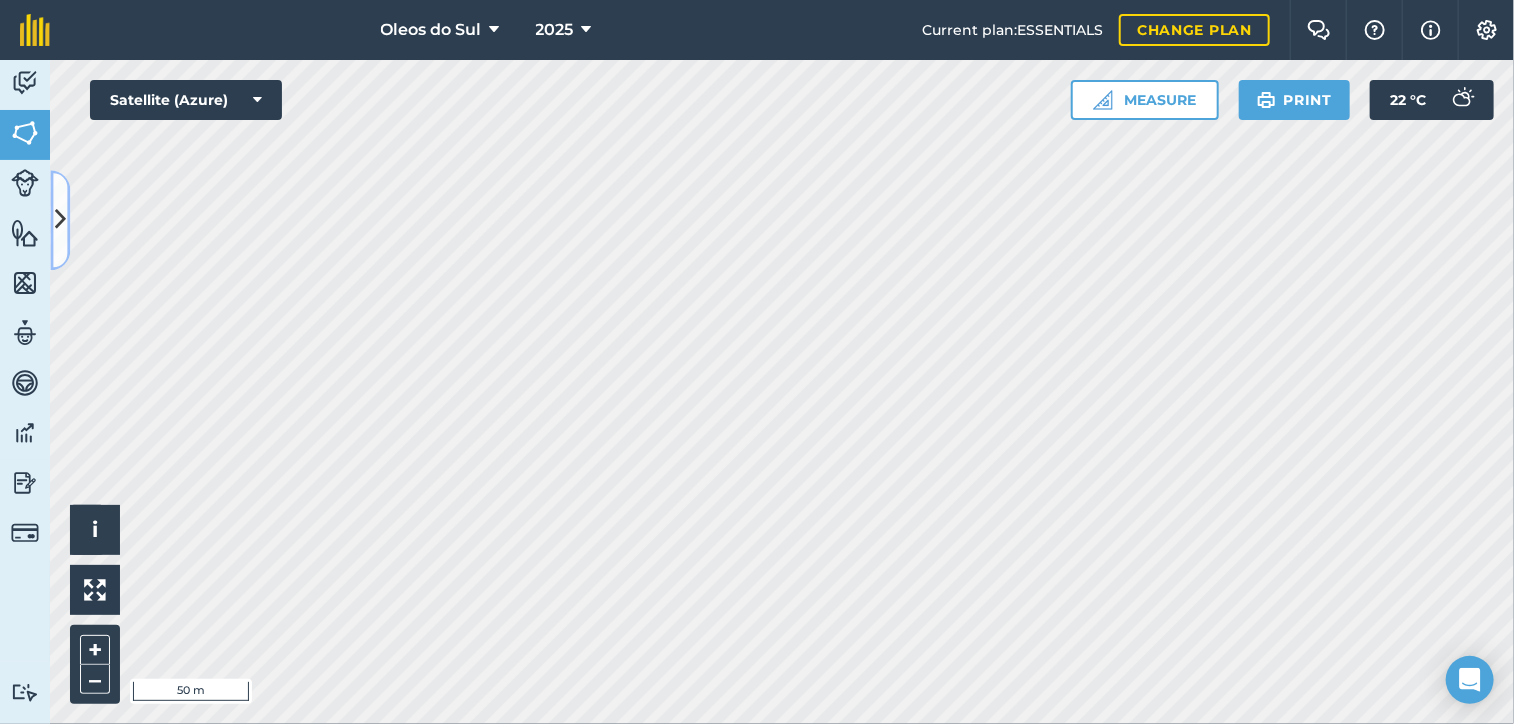 click at bounding box center [60, 220] 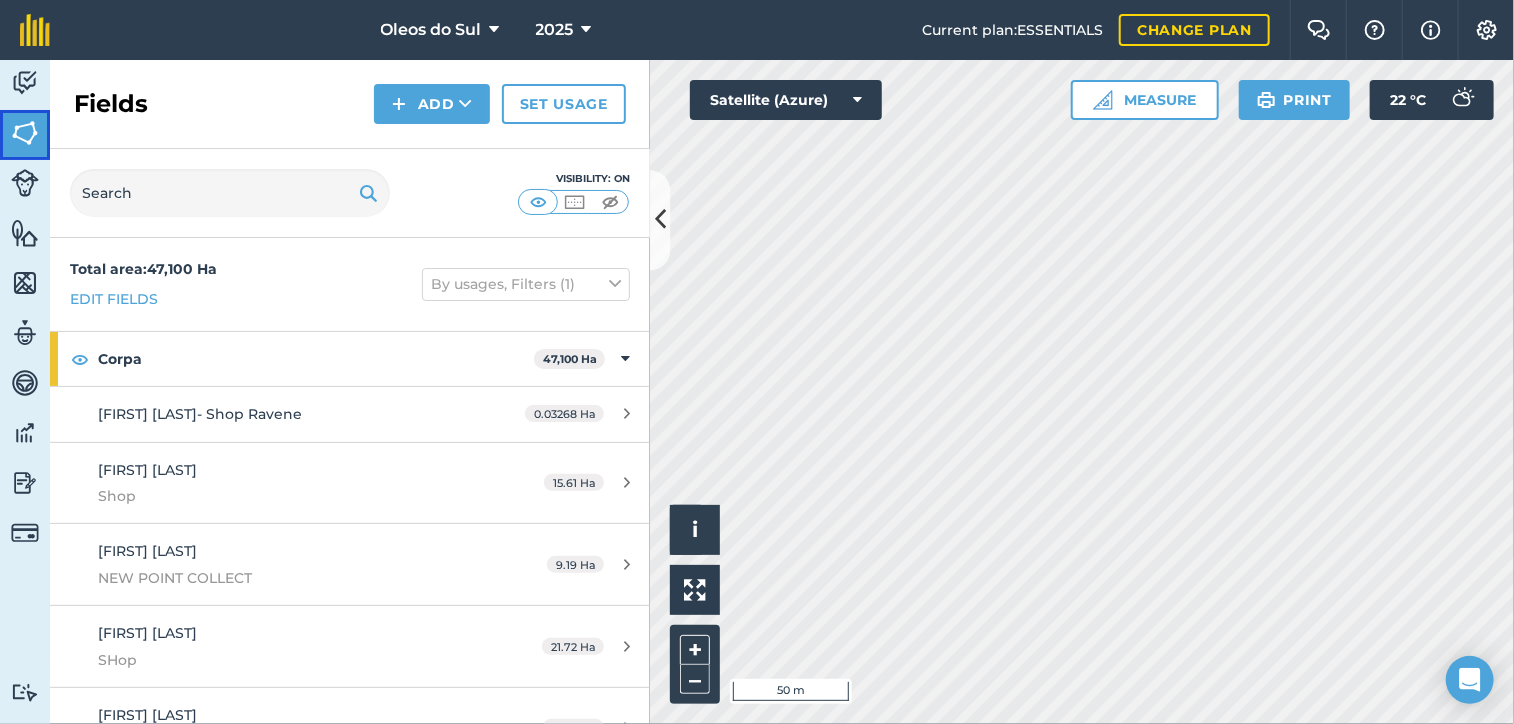 click at bounding box center (25, 133) 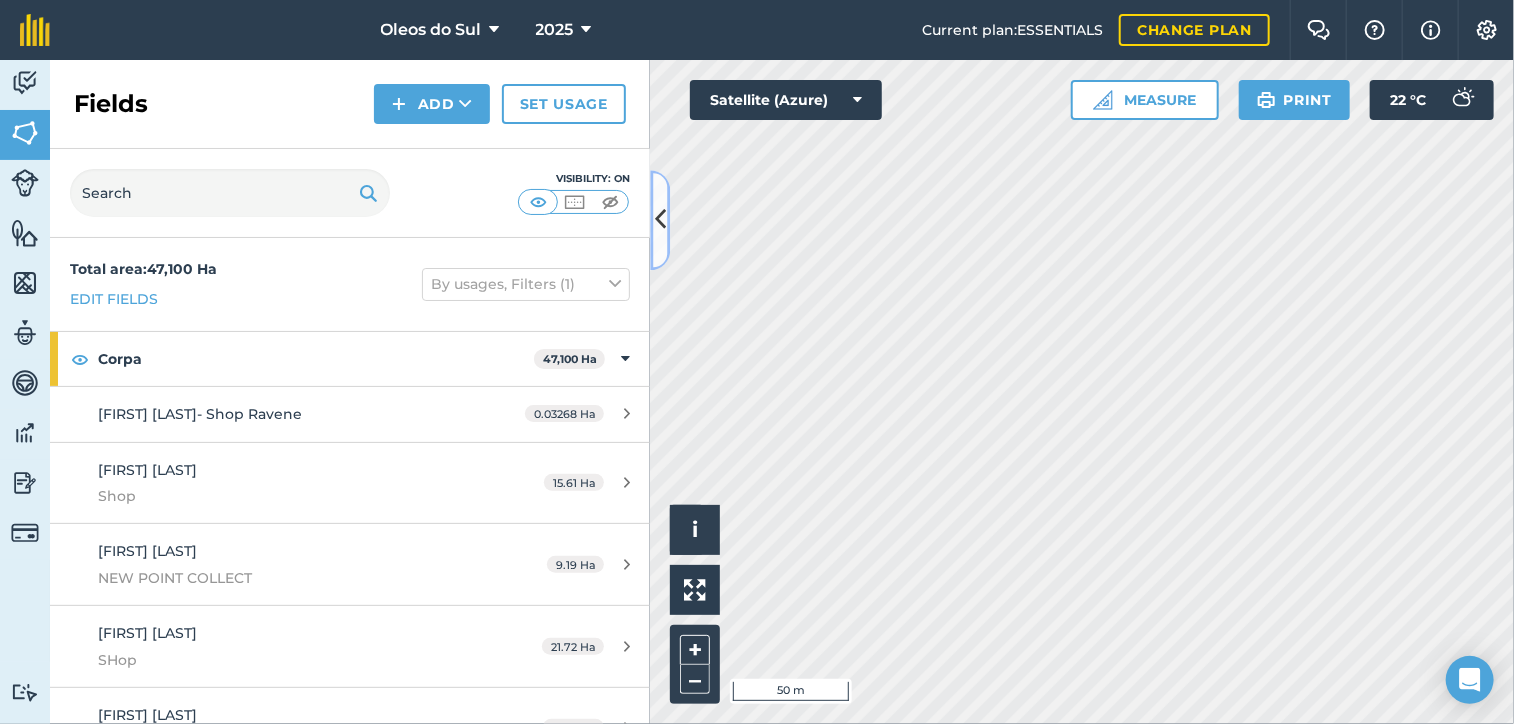click at bounding box center (660, 220) 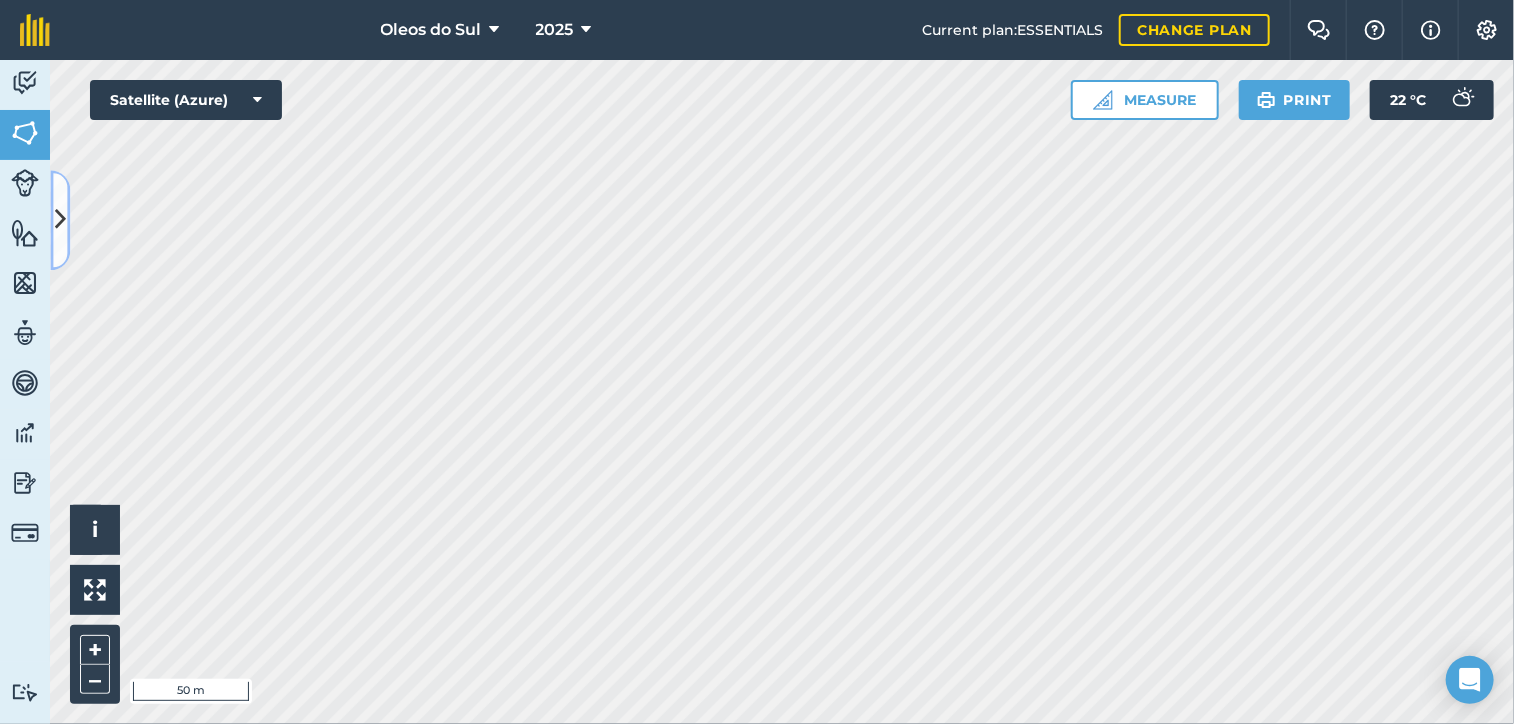 click at bounding box center (60, 220) 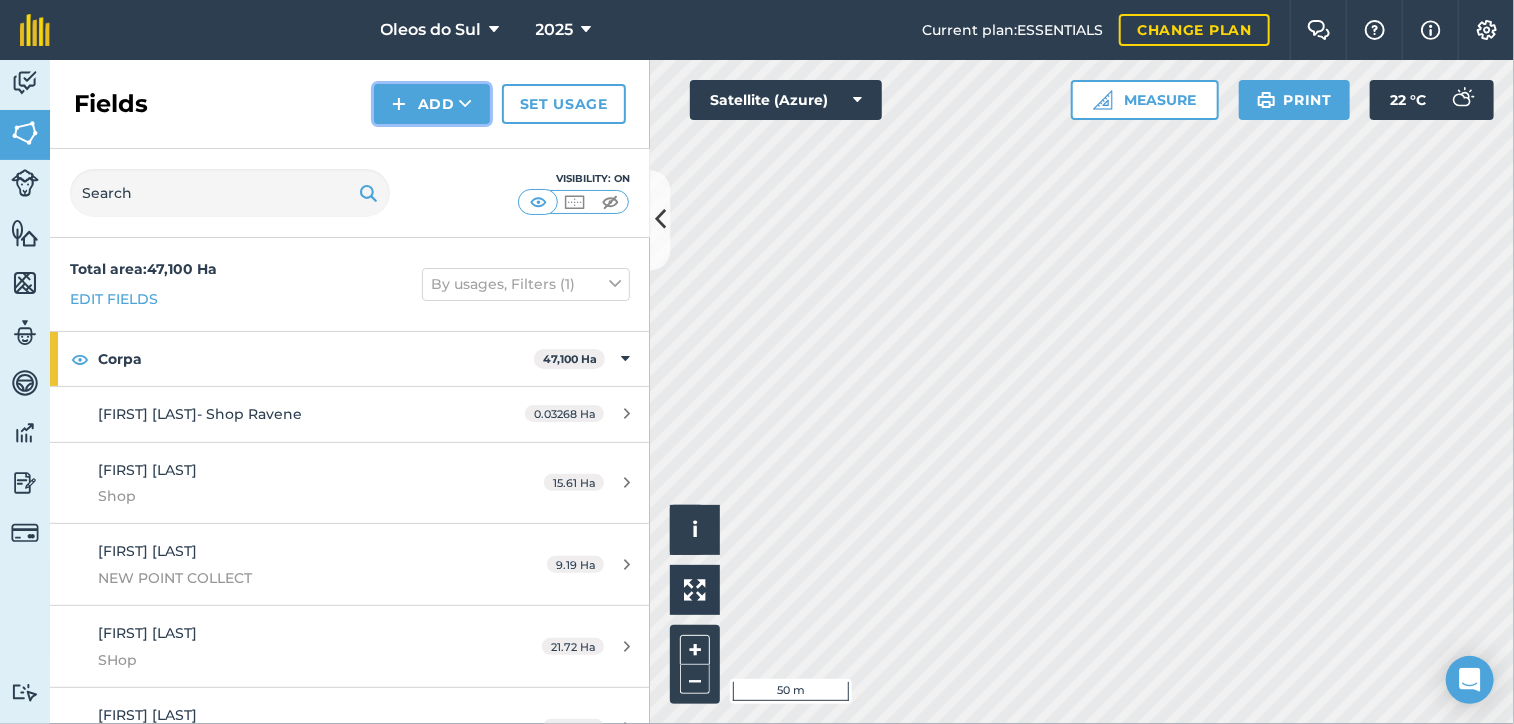 click on "Add" at bounding box center [432, 104] 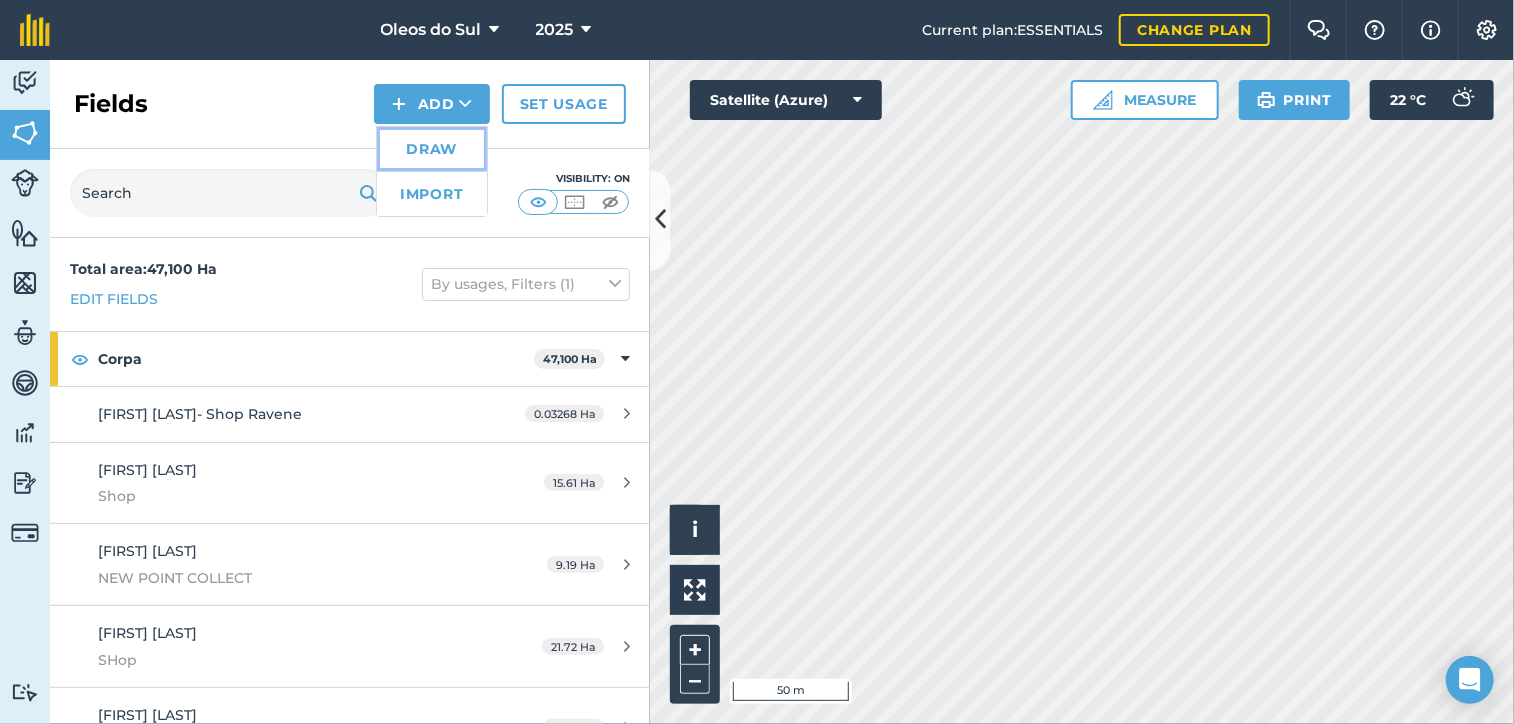 click on "Draw" at bounding box center [432, 149] 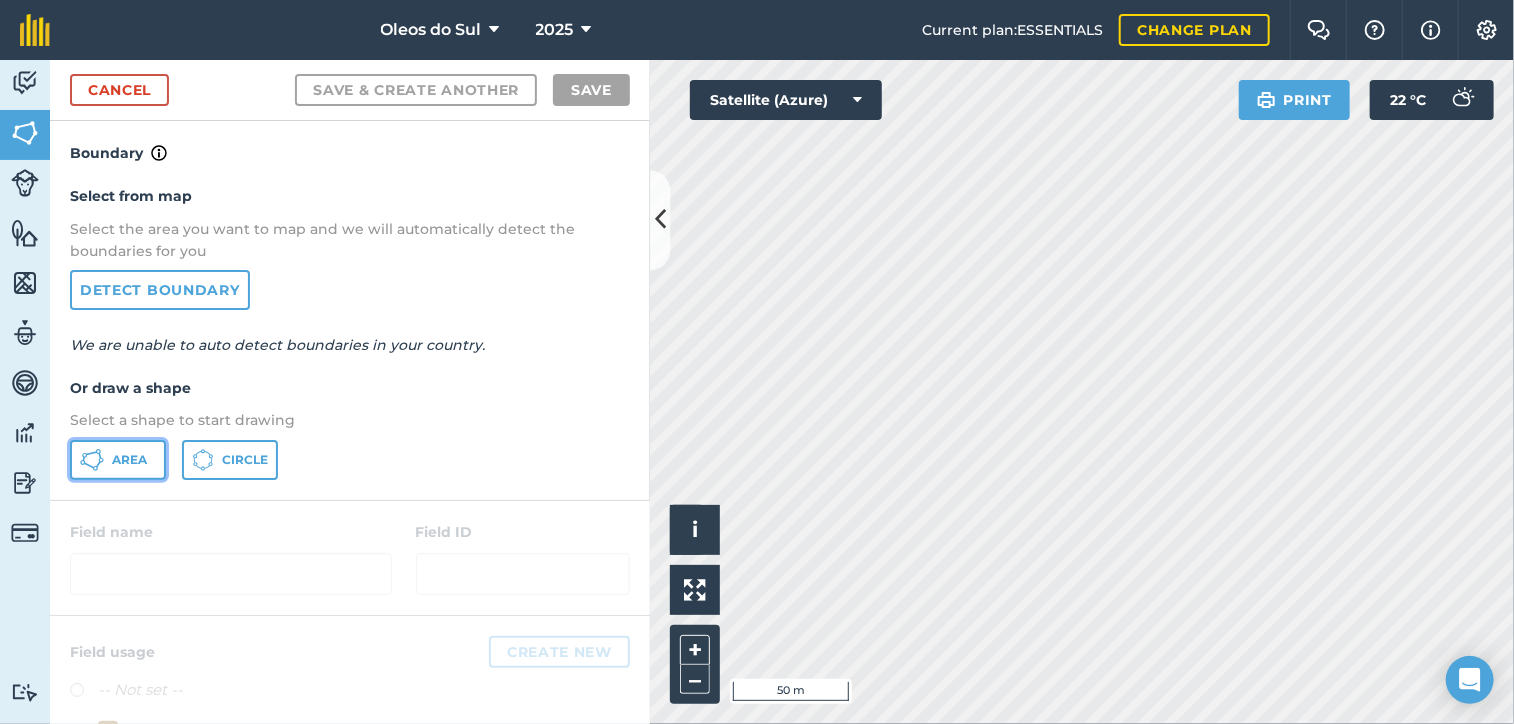 click on "Area" at bounding box center [129, 460] 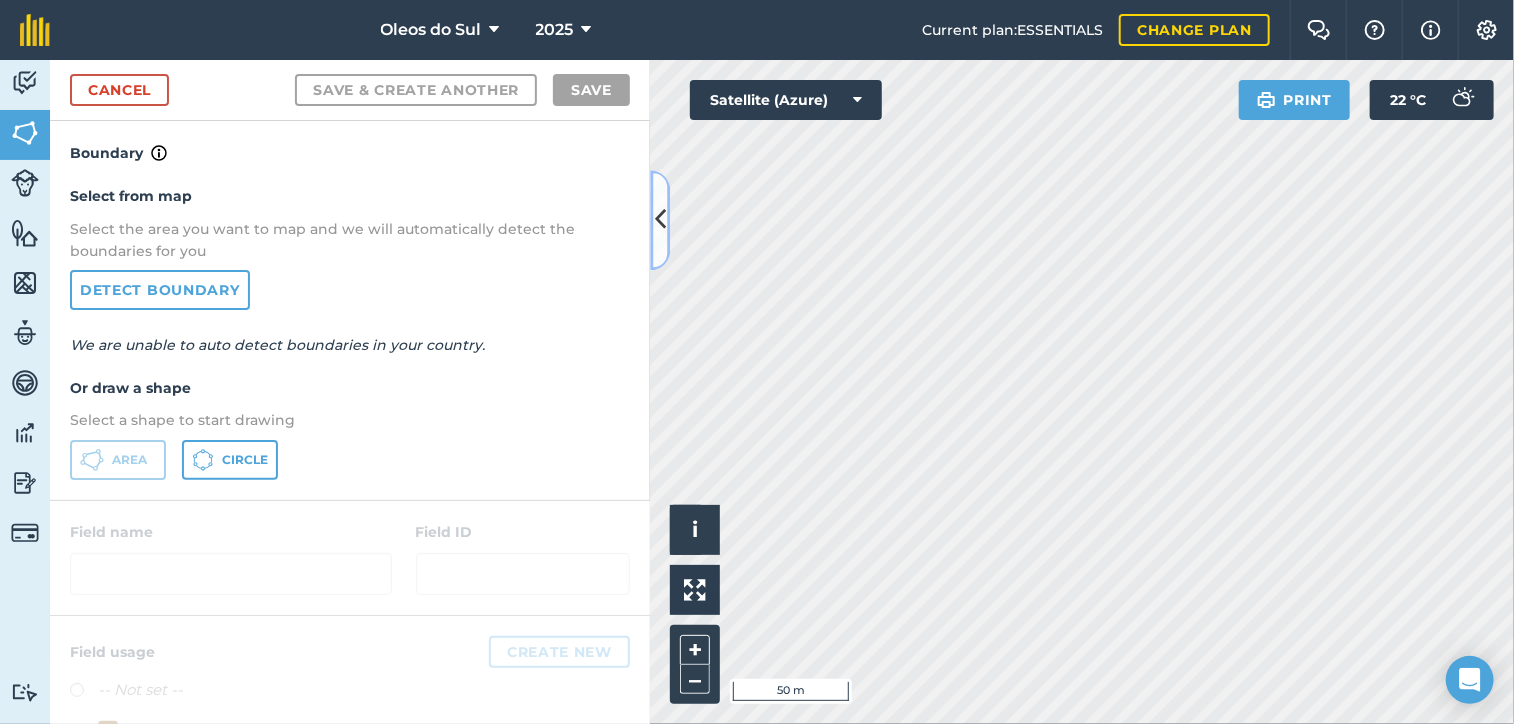 click at bounding box center [660, 220] 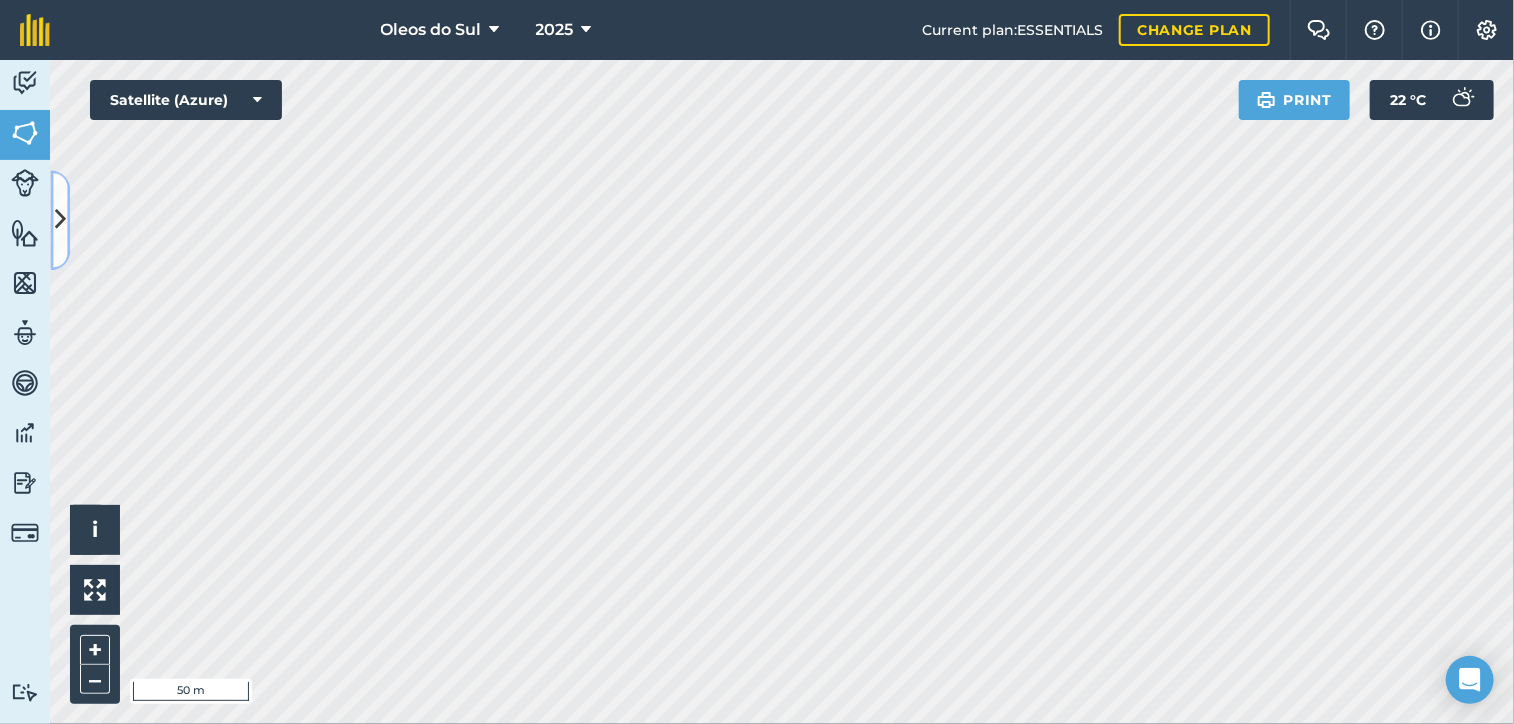 click at bounding box center [60, 220] 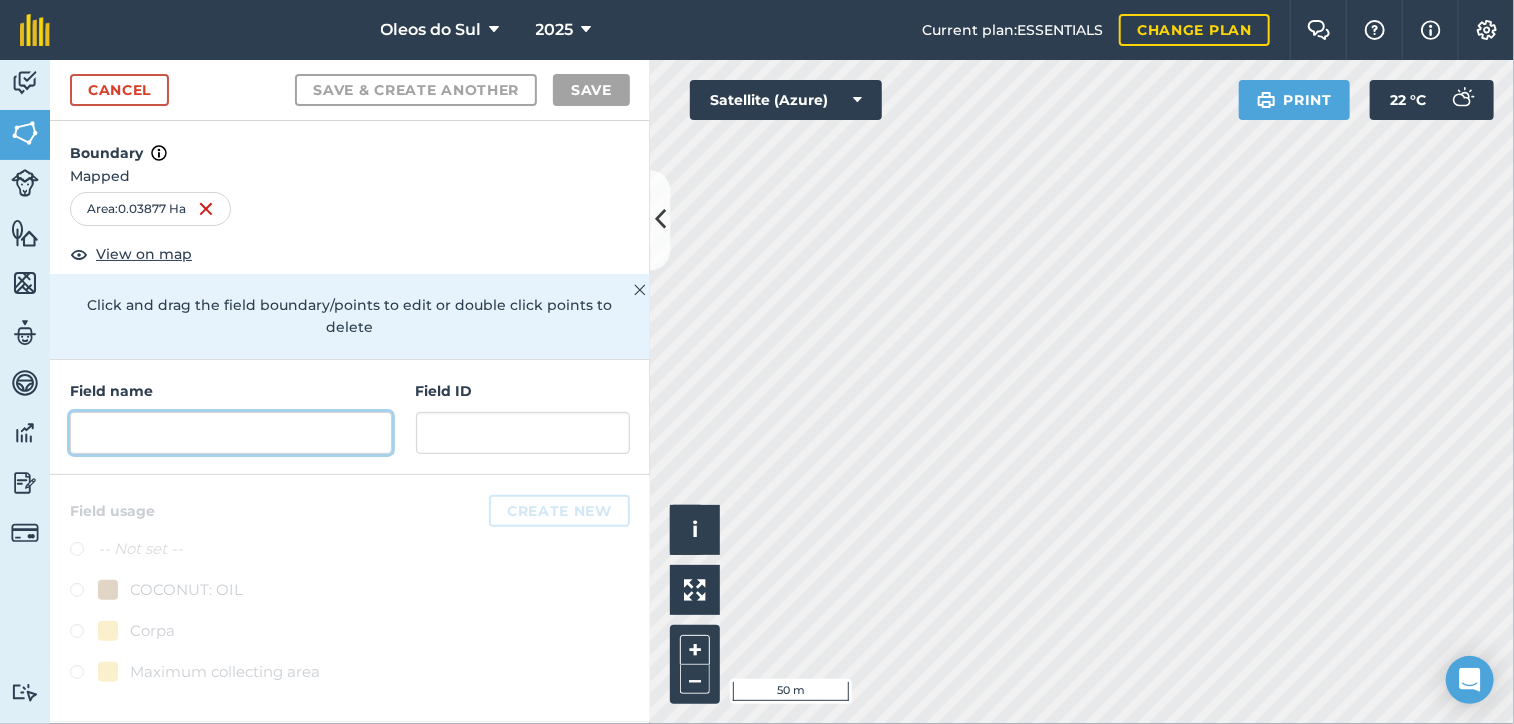click at bounding box center [231, 433] 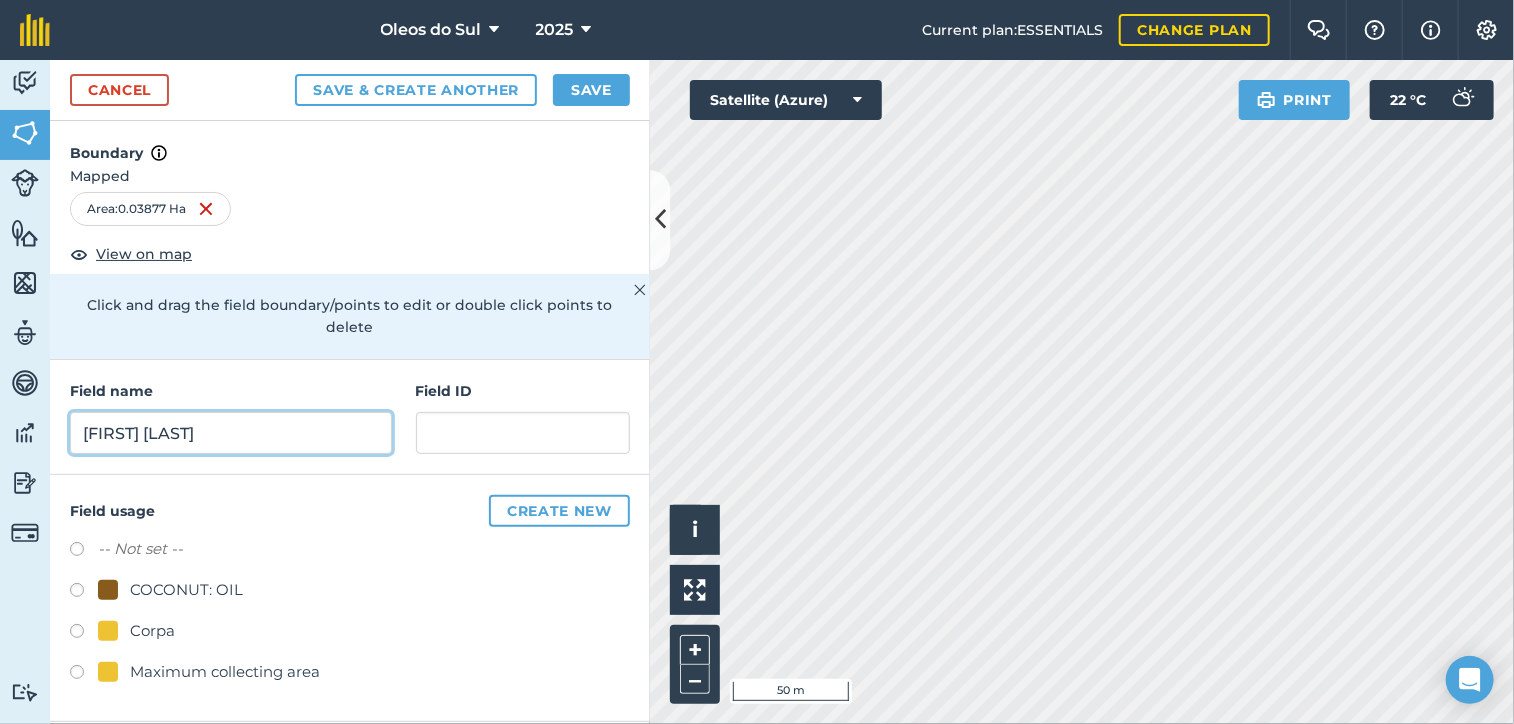 type on "[FIRST] [LAST]" 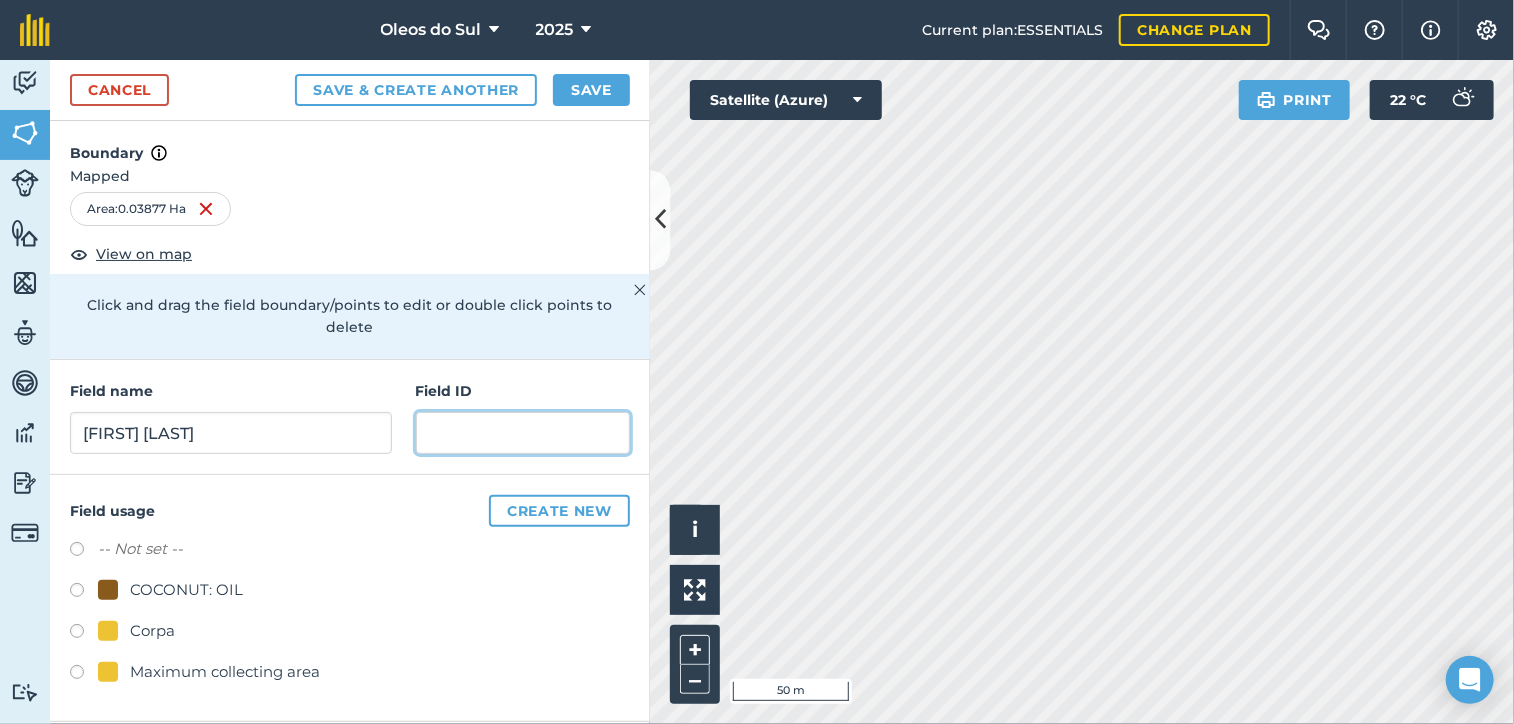 click at bounding box center [523, 433] 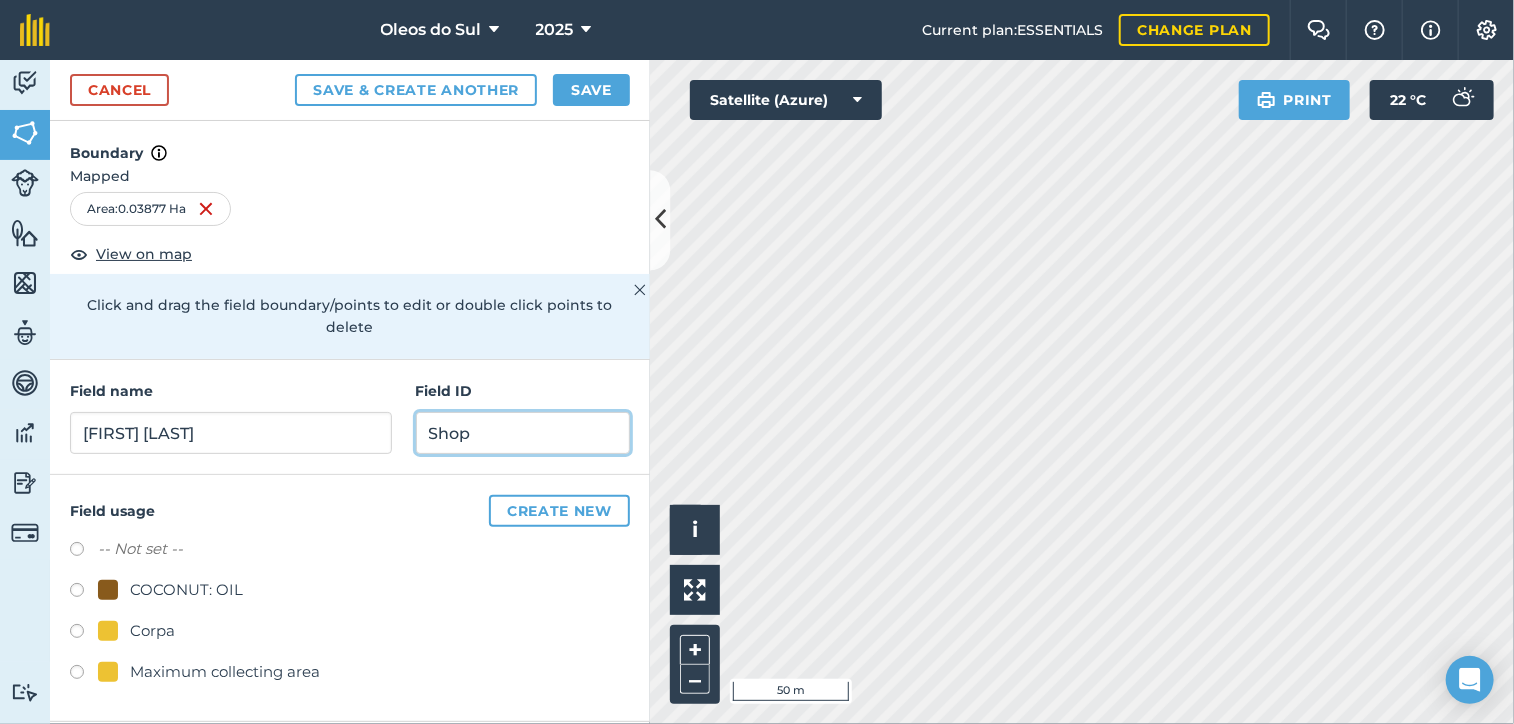 type on "Shop" 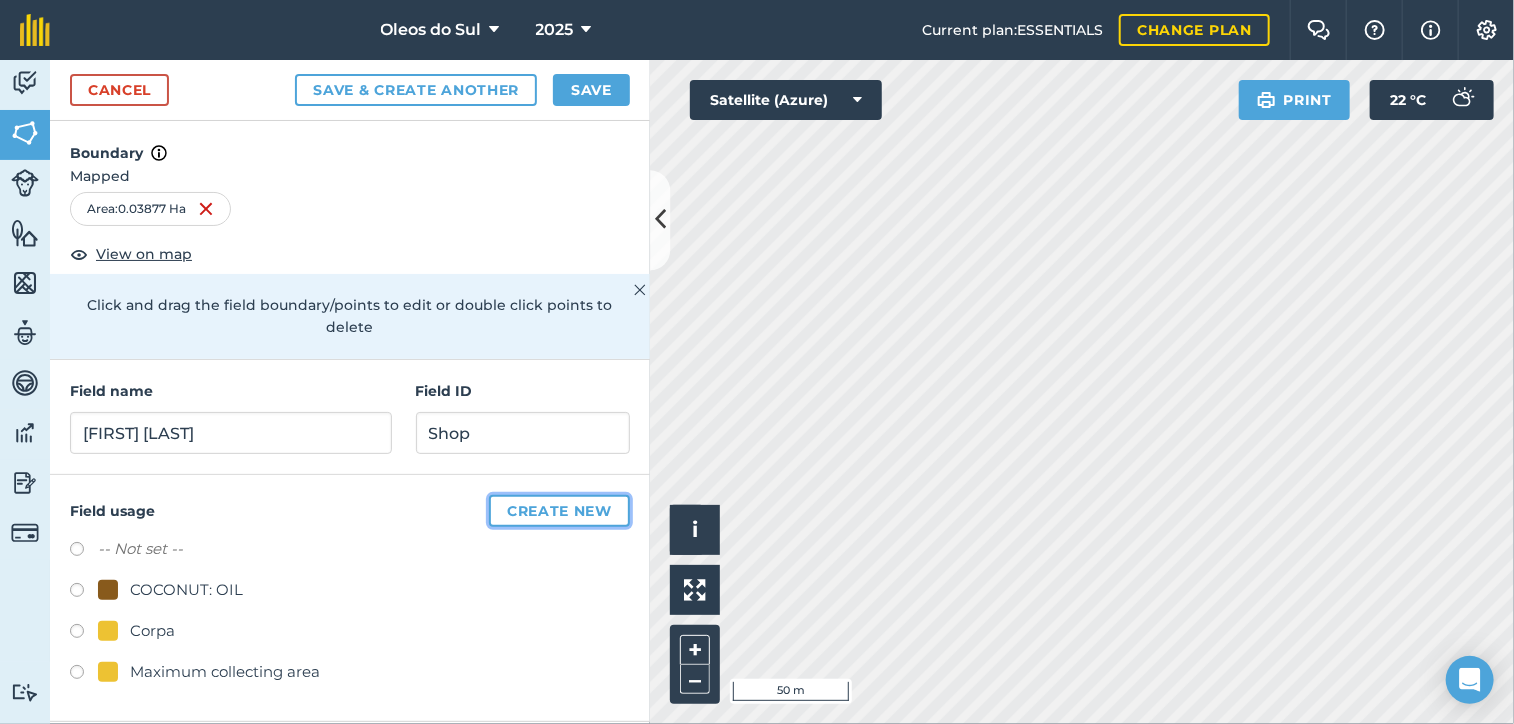 click on "Create new" at bounding box center [559, 511] 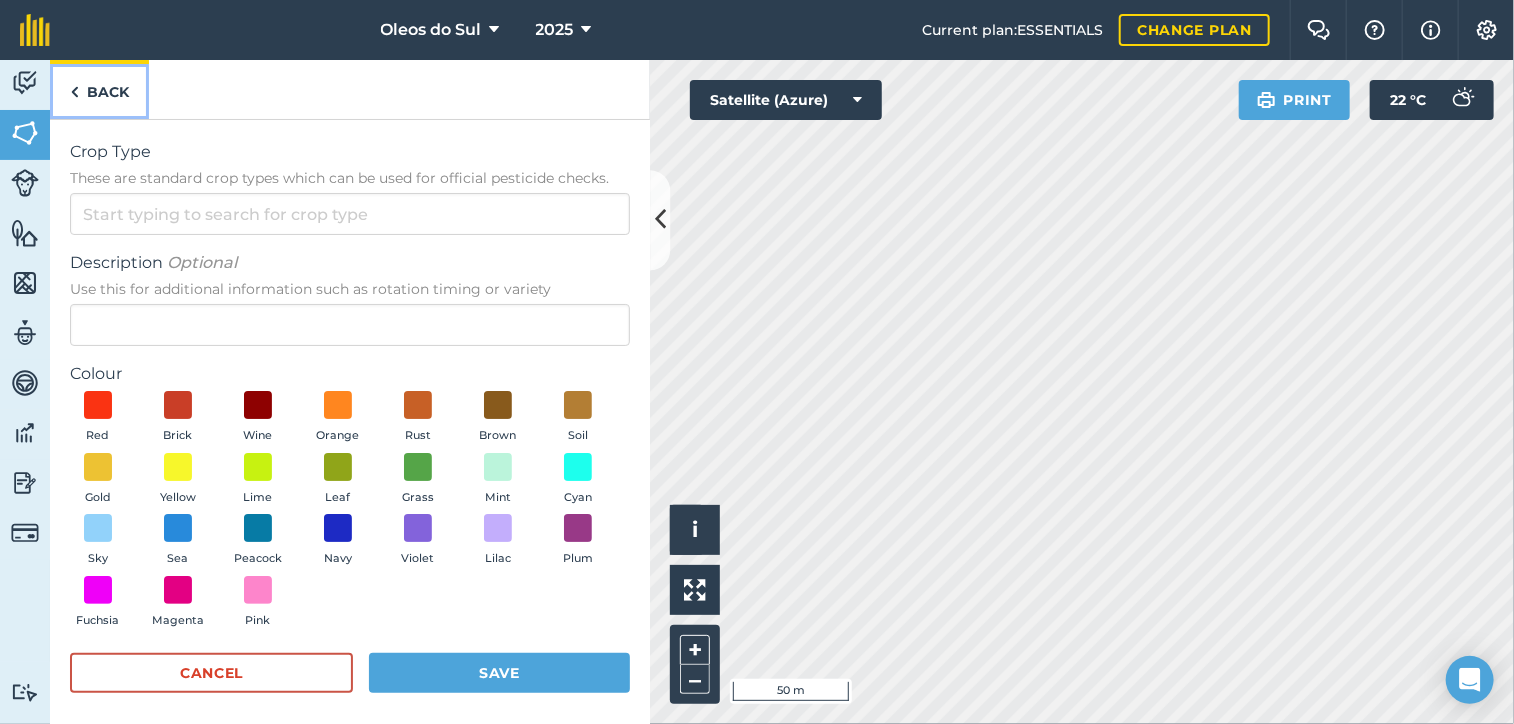 click at bounding box center [74, 92] 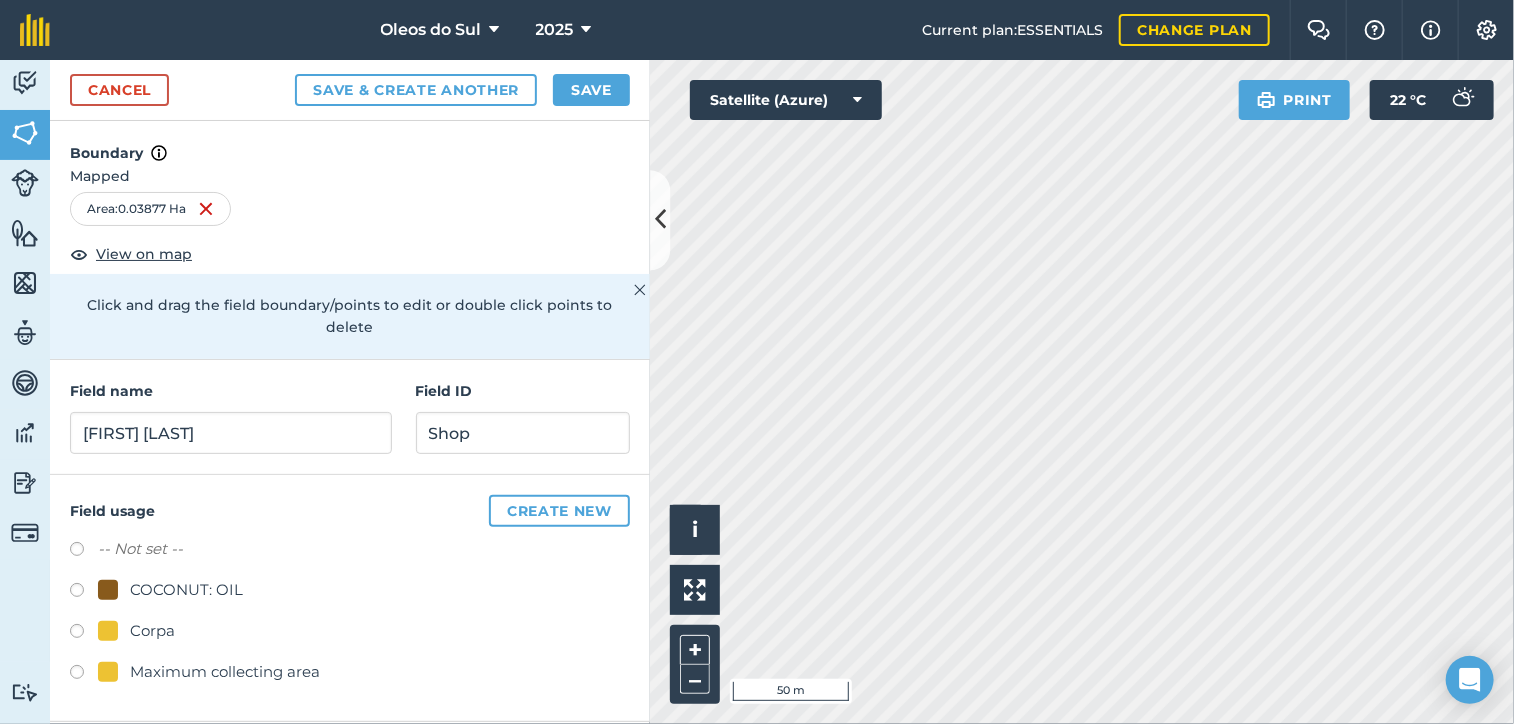 click at bounding box center (84, 634) 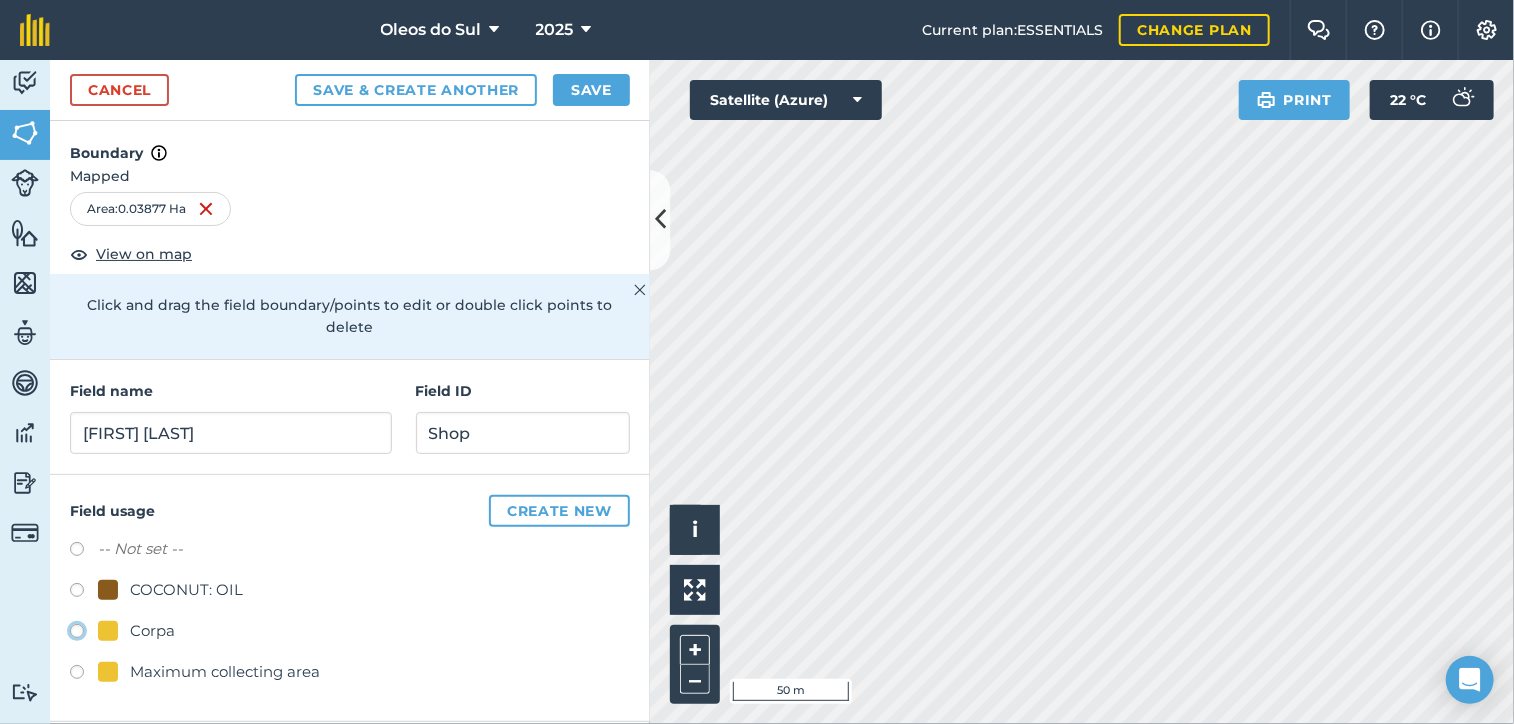 click on "Corpa" at bounding box center (-9923, 630) 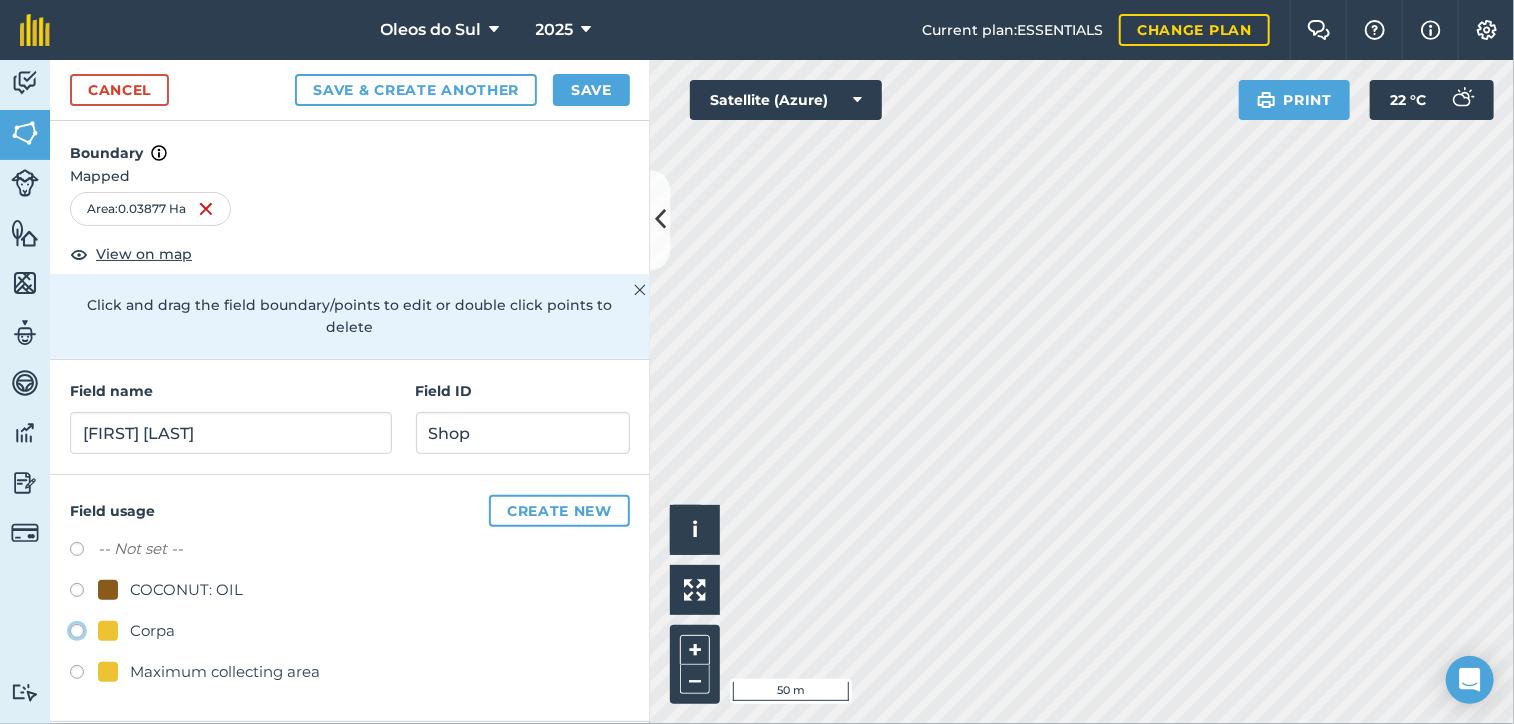 radio on "true" 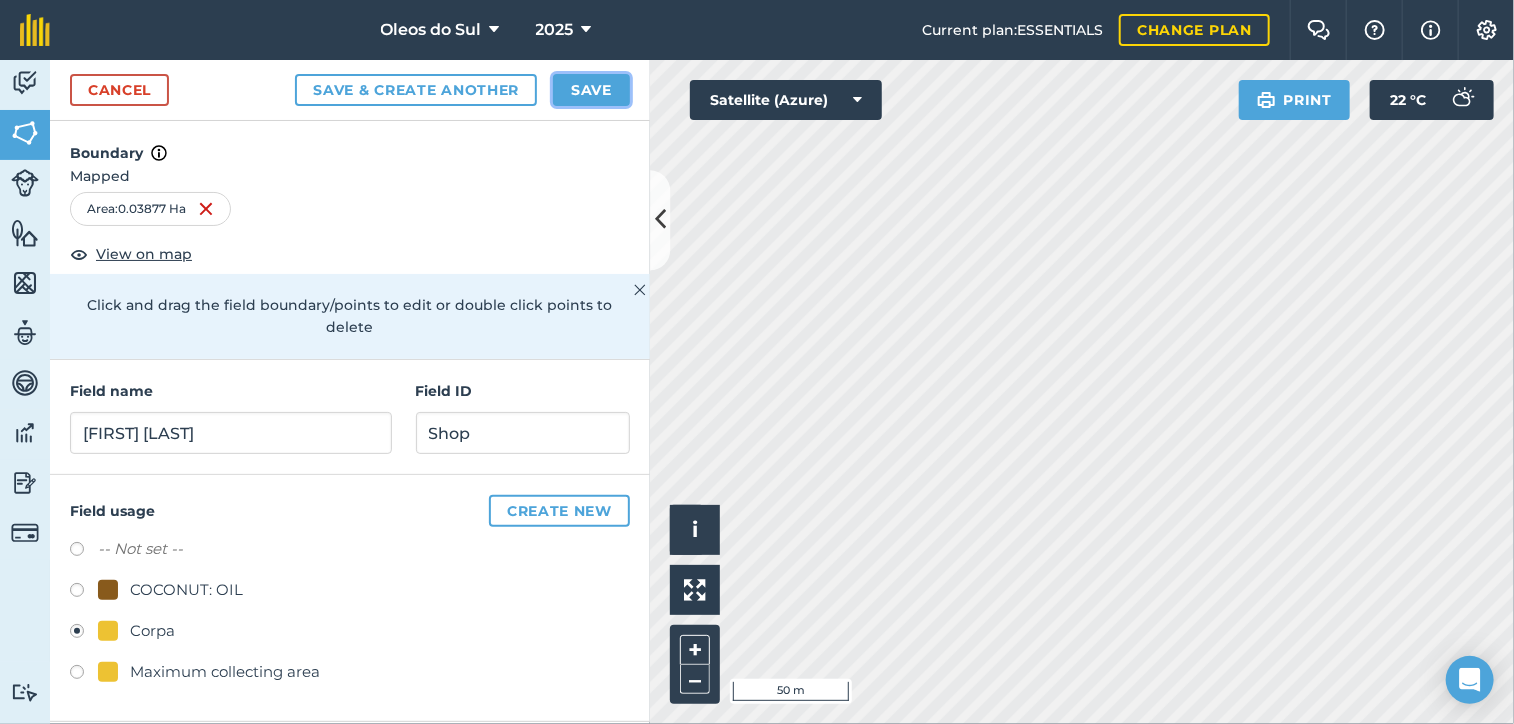click on "Save" at bounding box center [591, 90] 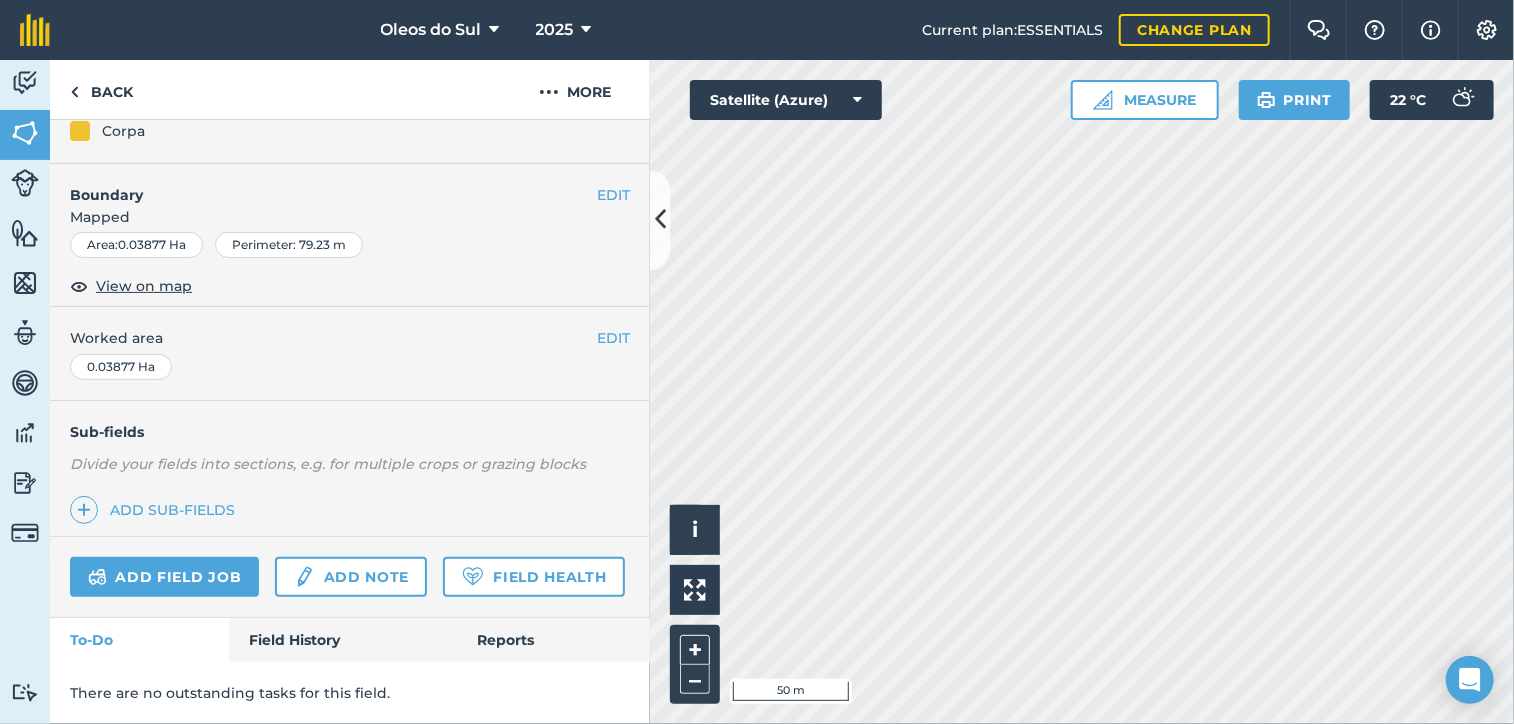 scroll, scrollTop: 0, scrollLeft: 0, axis: both 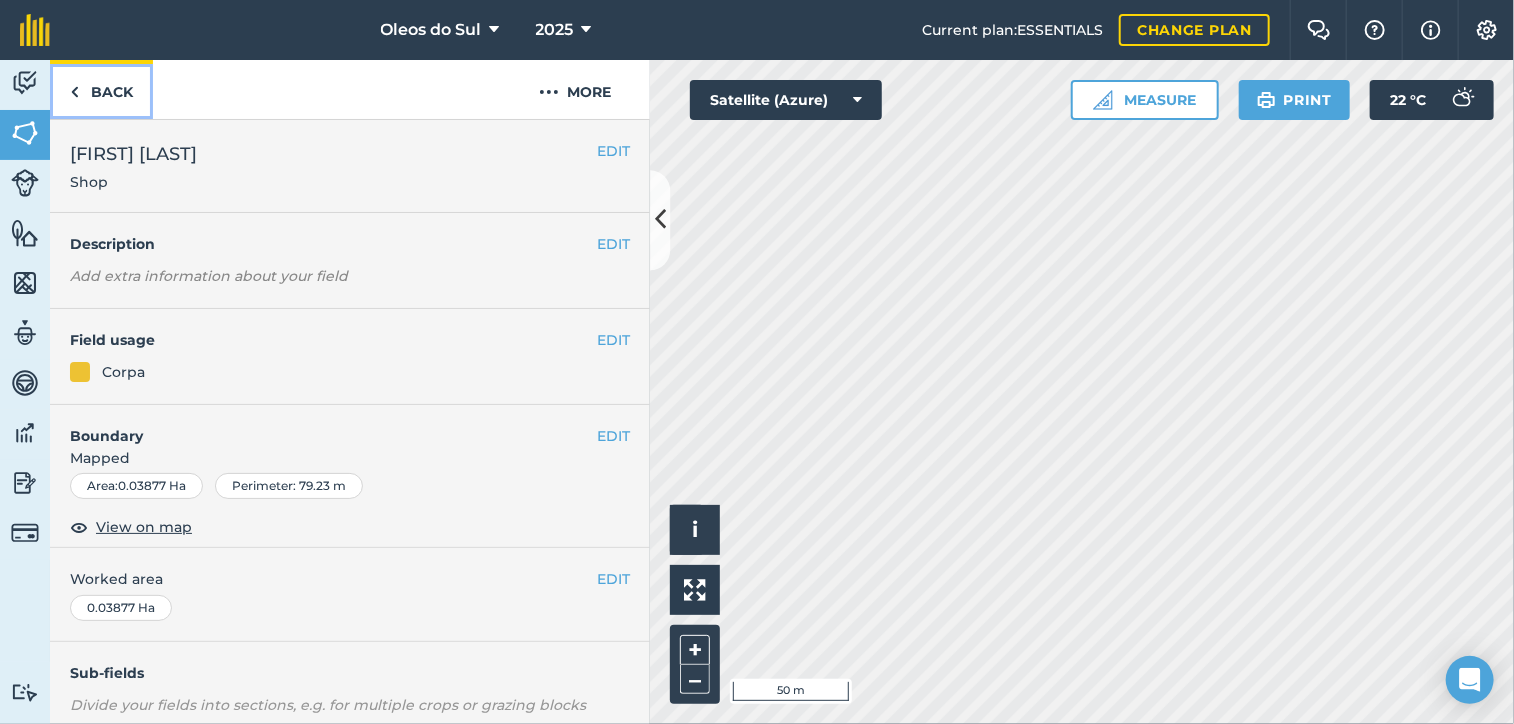 click on "Back" at bounding box center [101, 89] 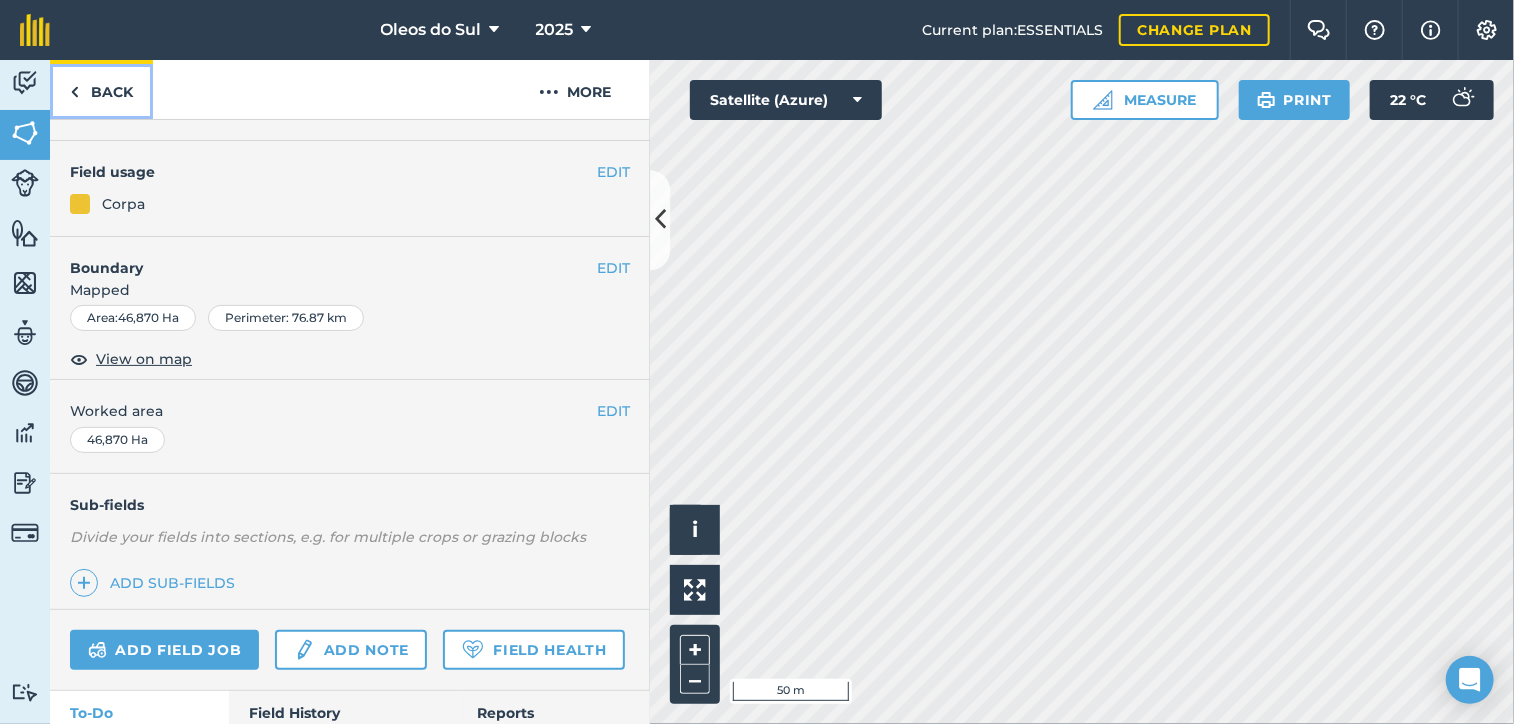 scroll, scrollTop: 0, scrollLeft: 0, axis: both 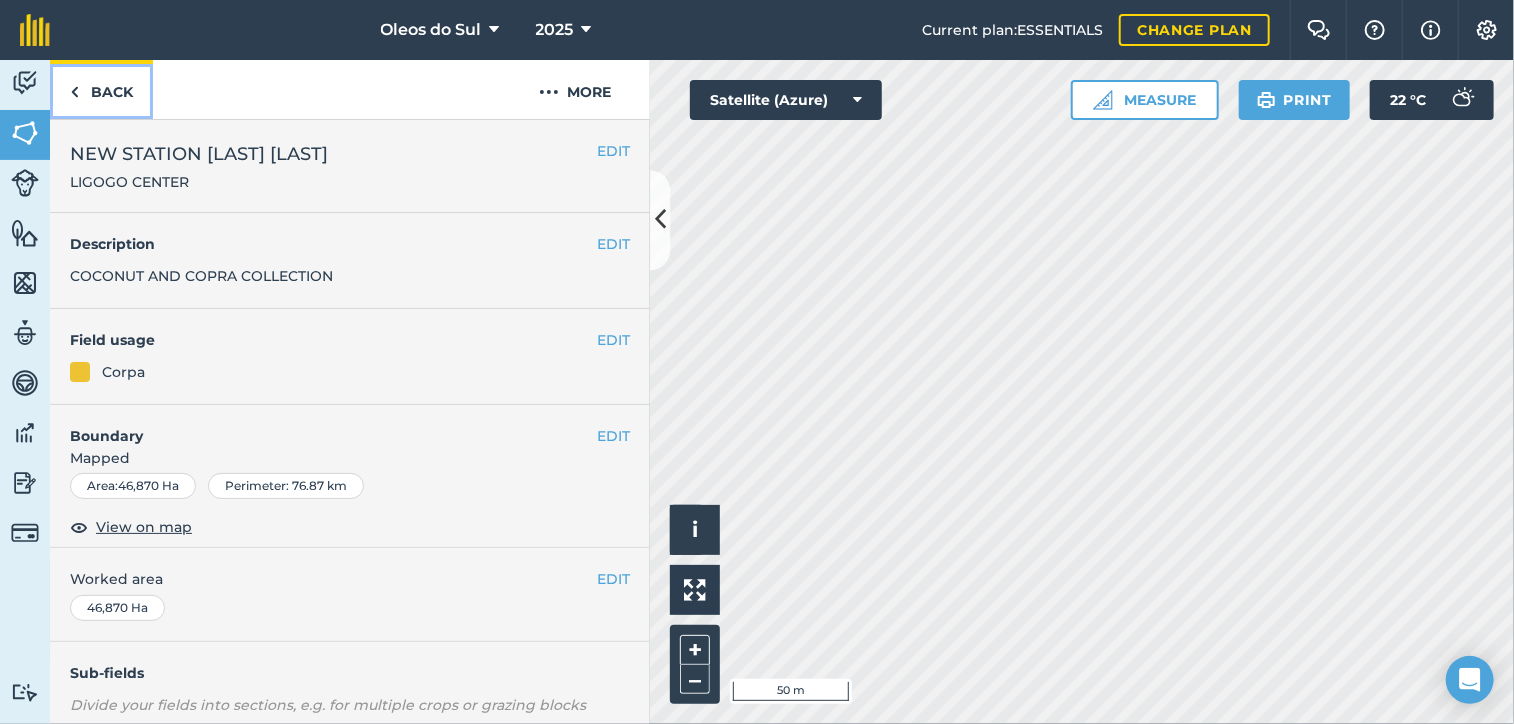 click on "Back" at bounding box center [101, 89] 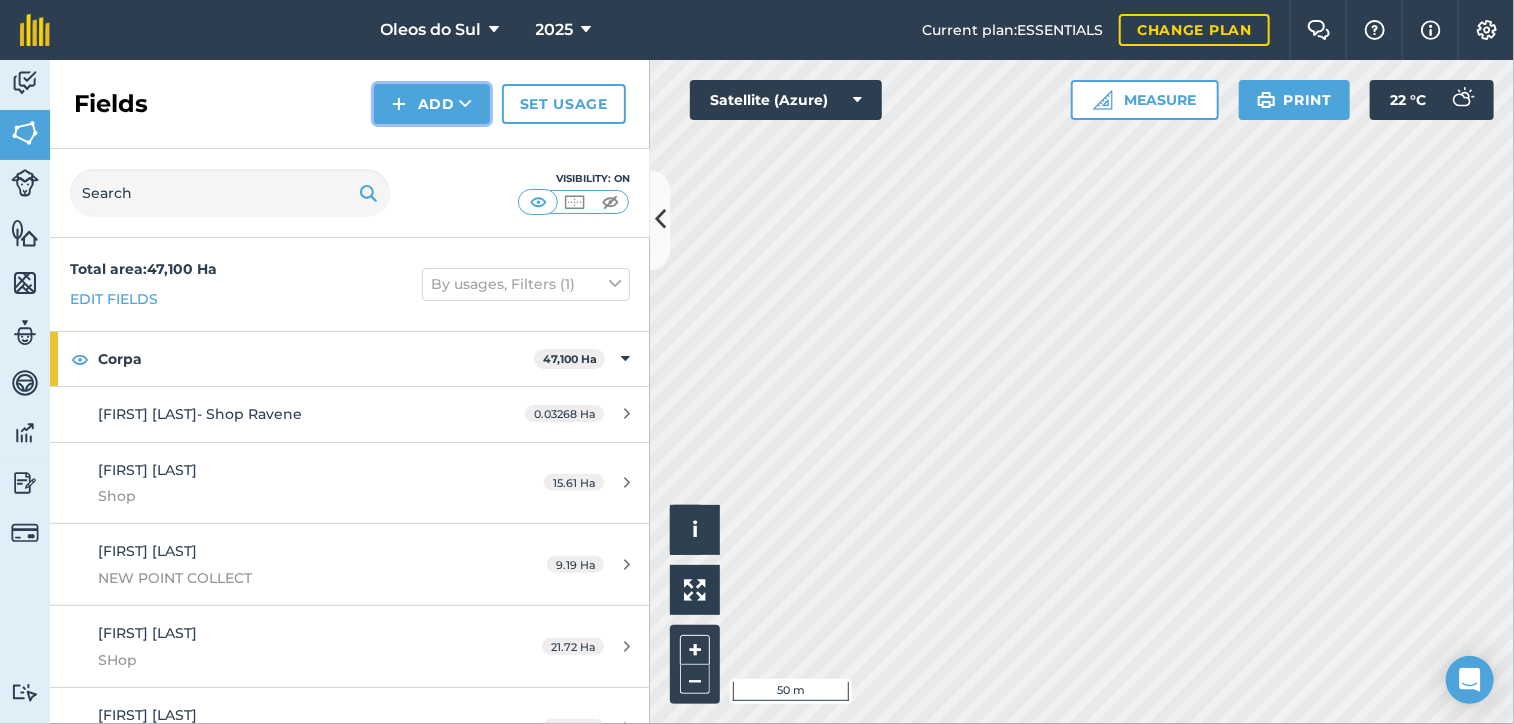 click at bounding box center [465, 104] 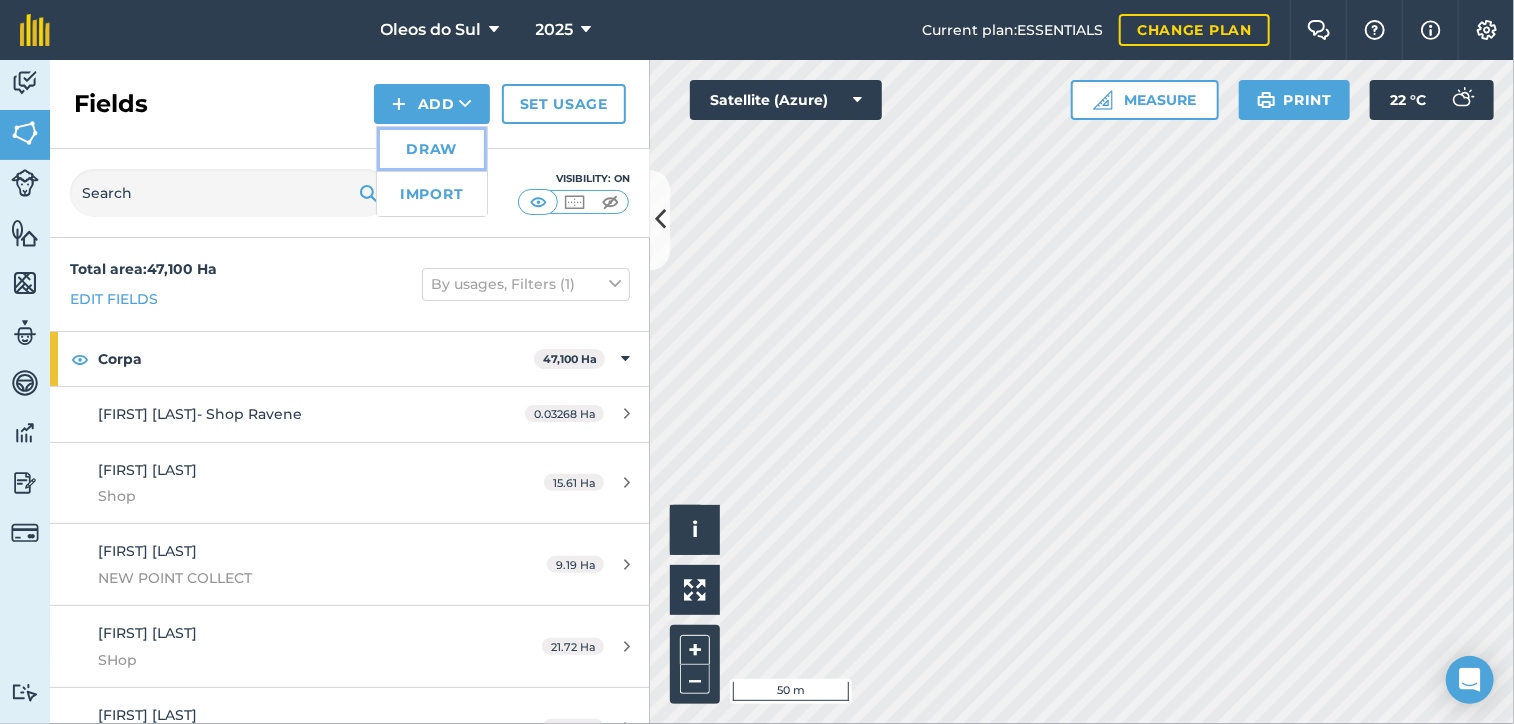 click on "Draw" at bounding box center (432, 149) 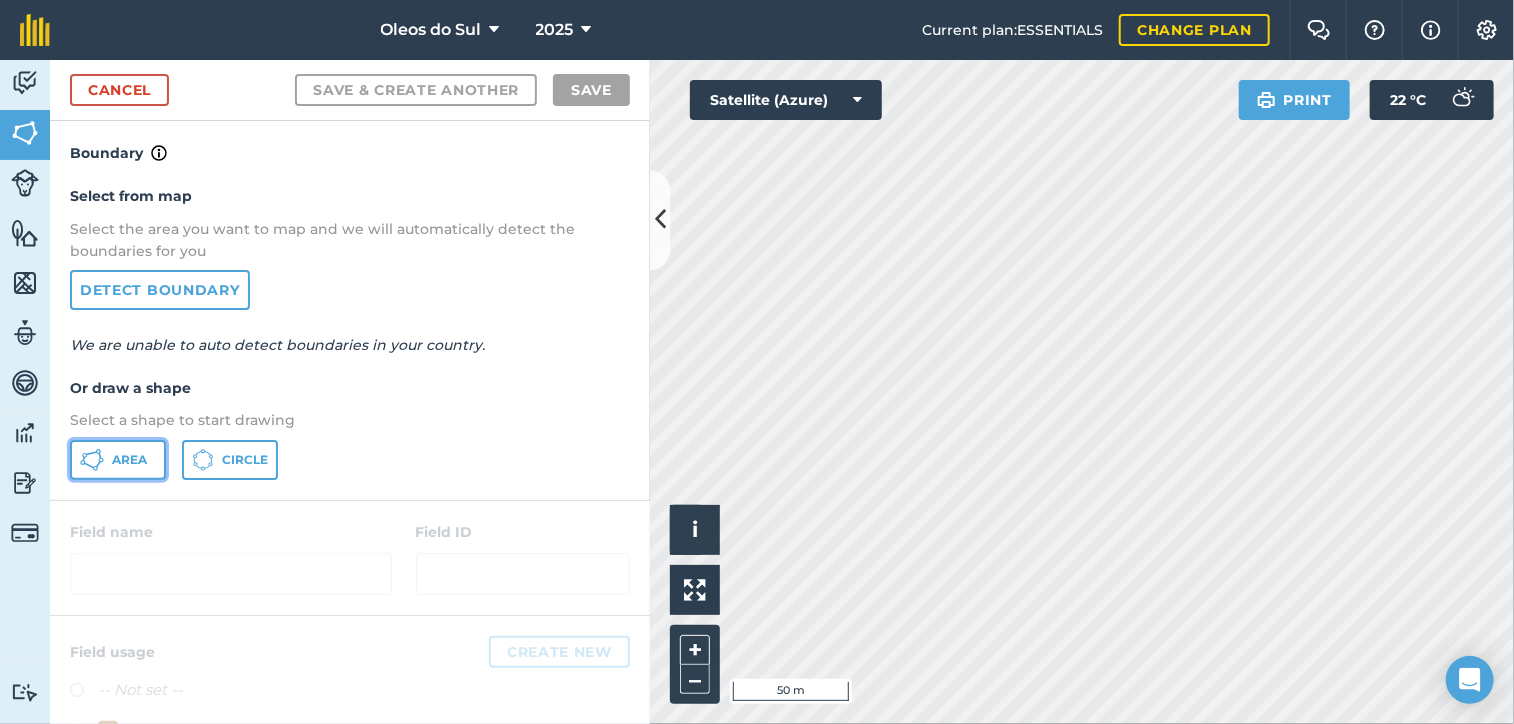 click on "Area" at bounding box center (129, 460) 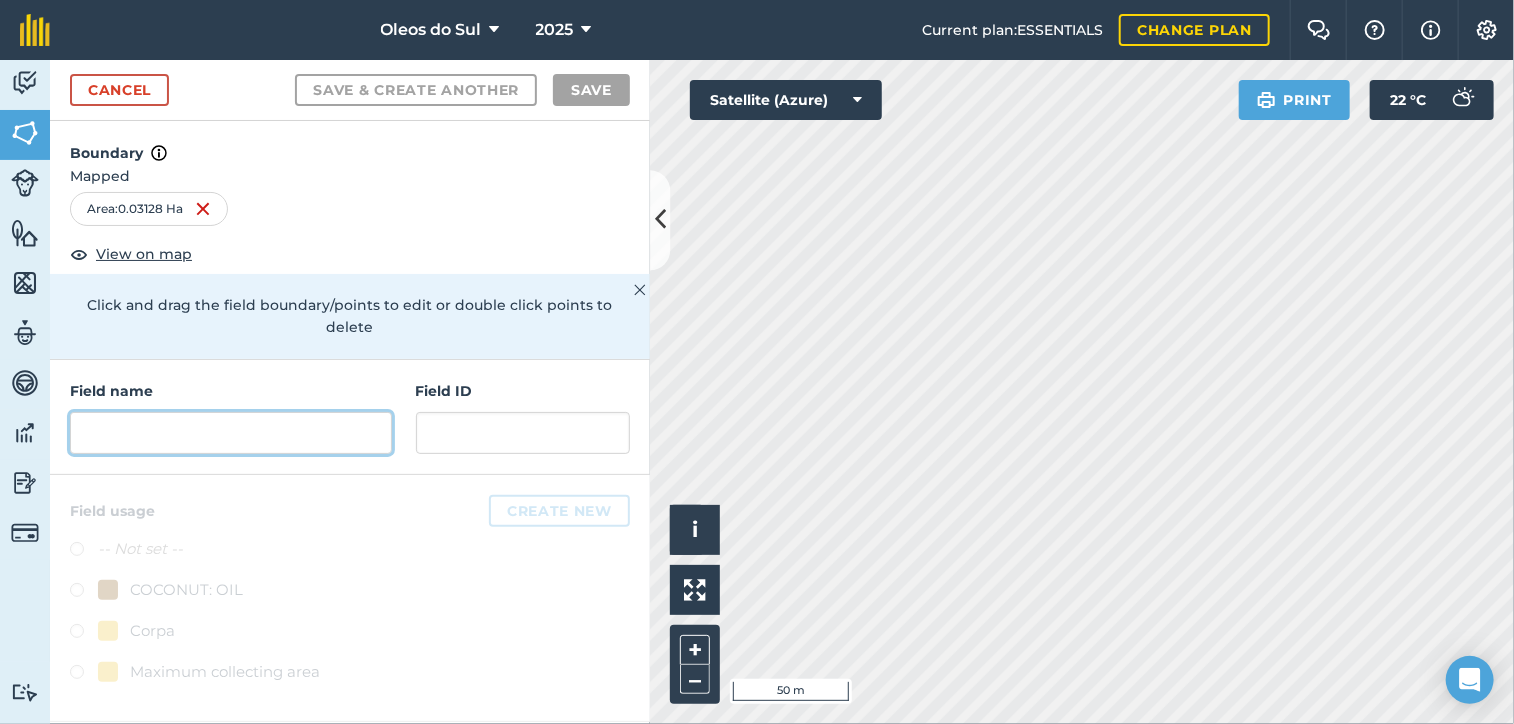 click at bounding box center [231, 433] 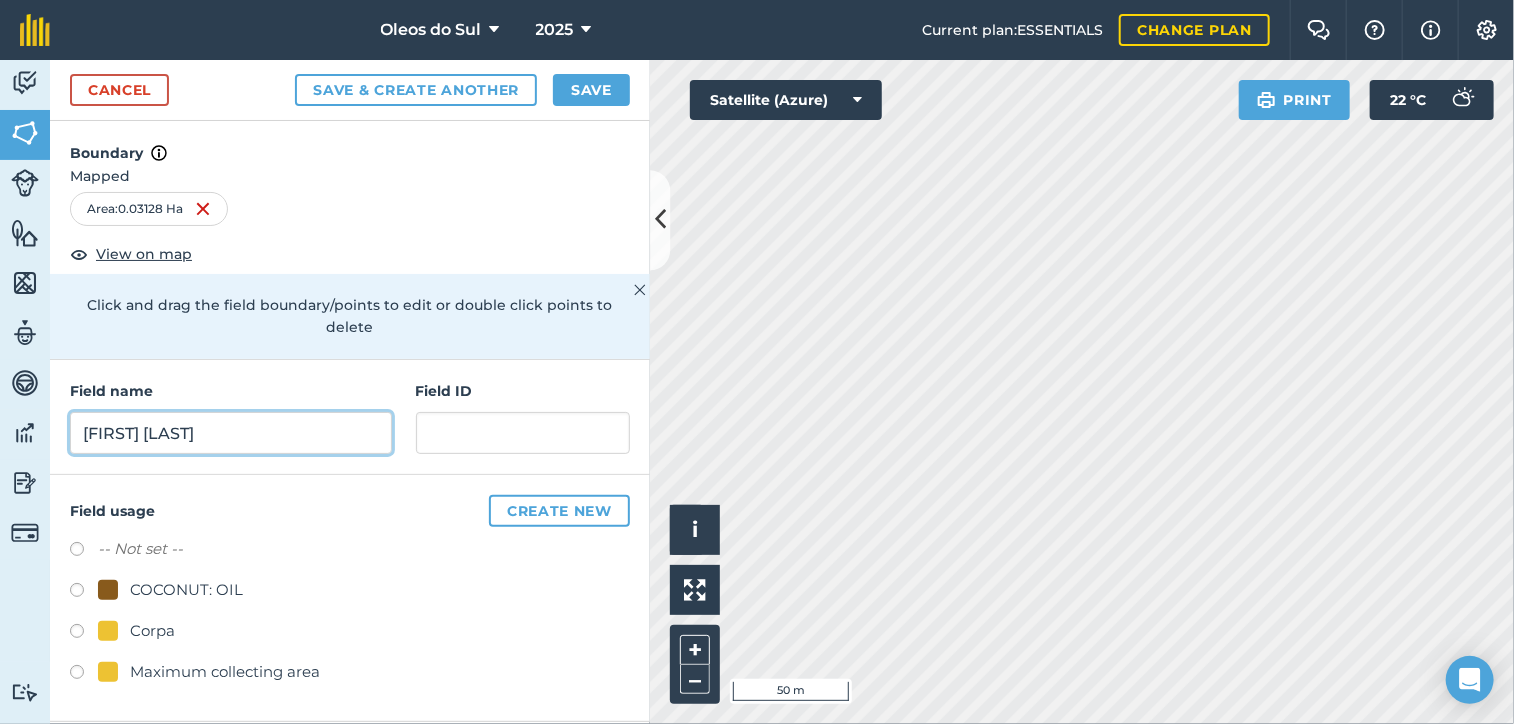 type on "[FIRST] [LAST]" 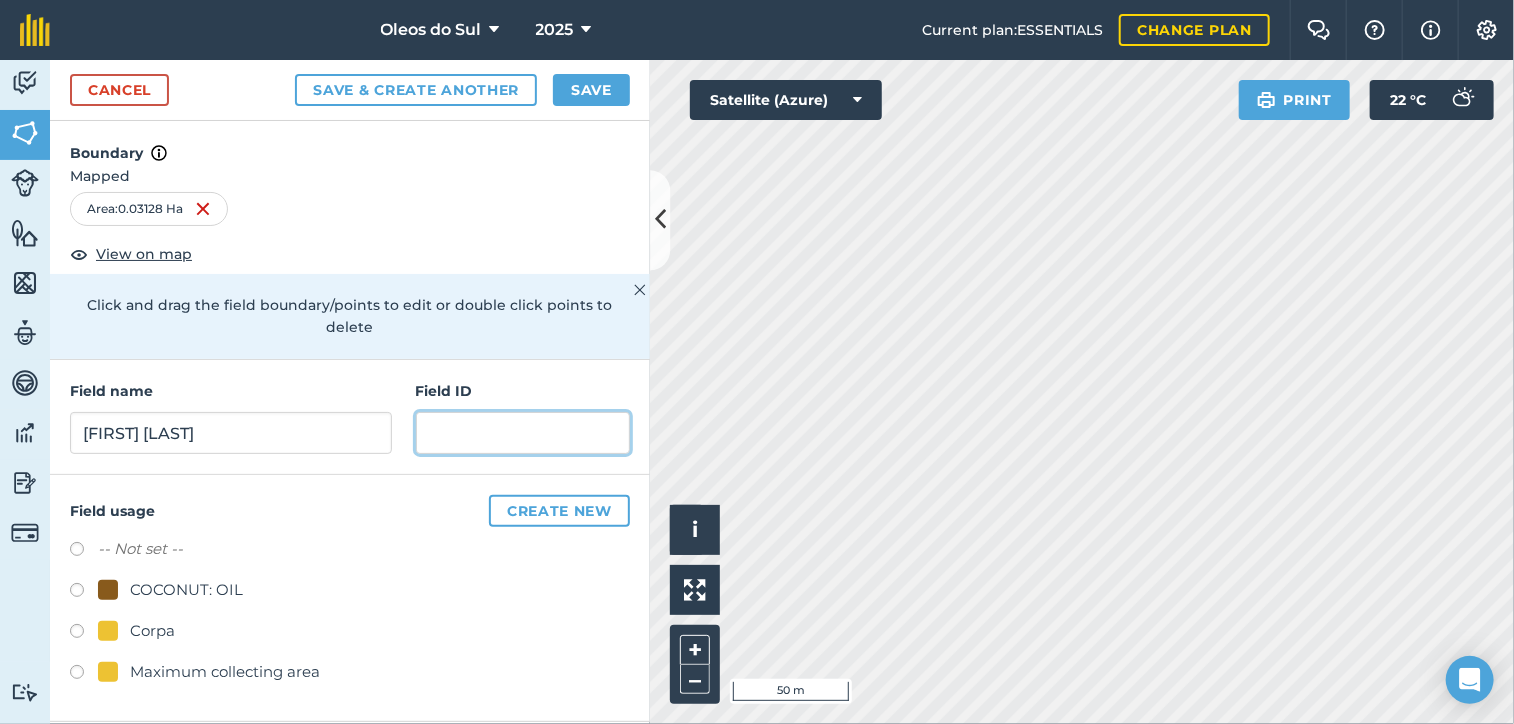 click at bounding box center (523, 433) 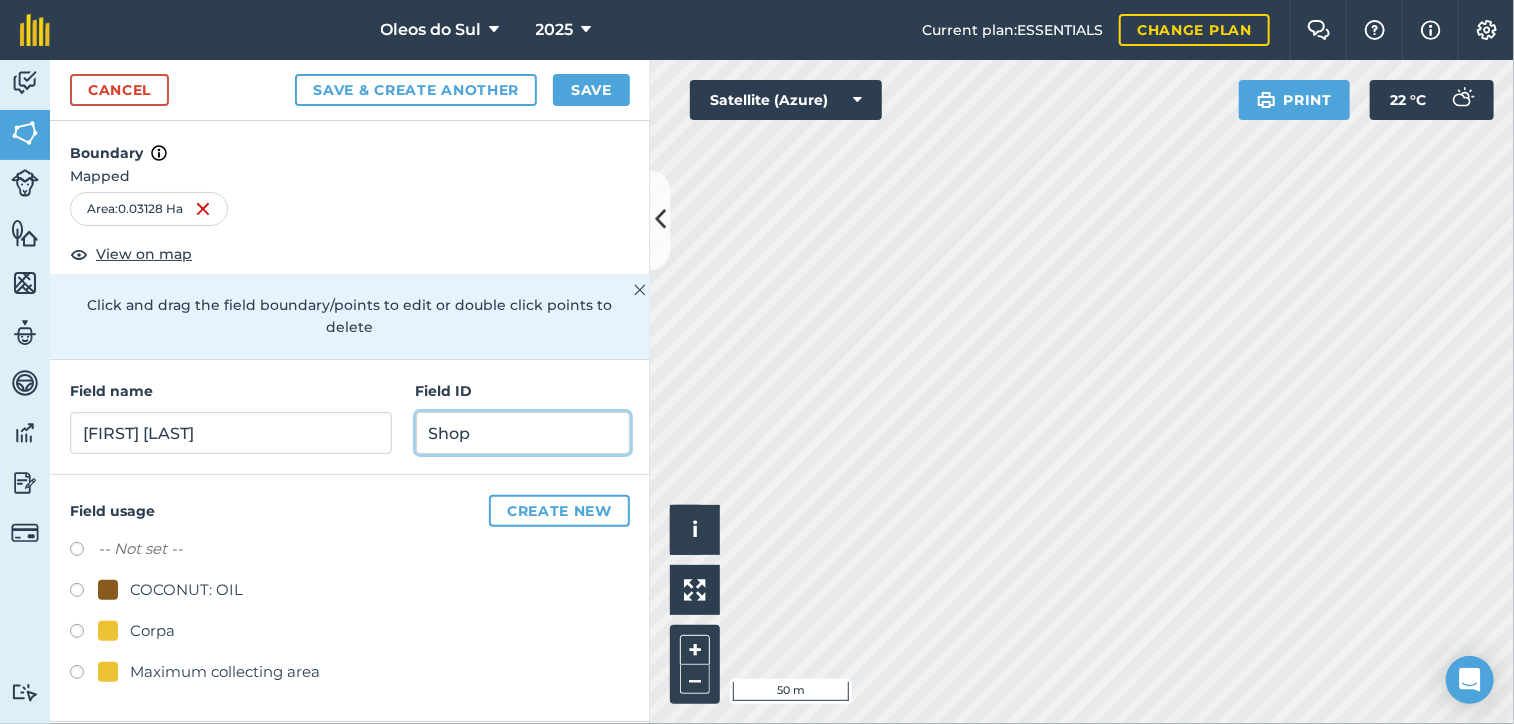type on "Shop" 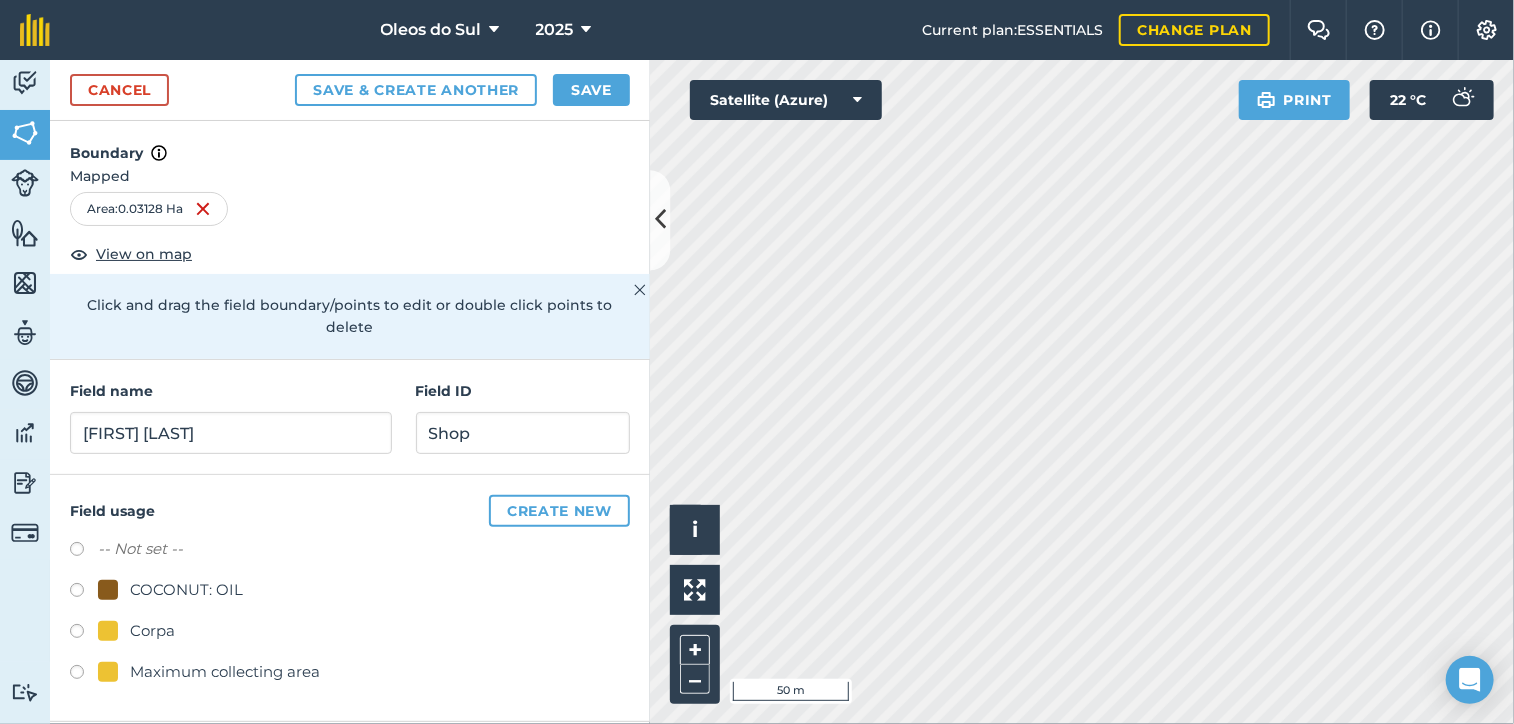 click at bounding box center (84, 634) 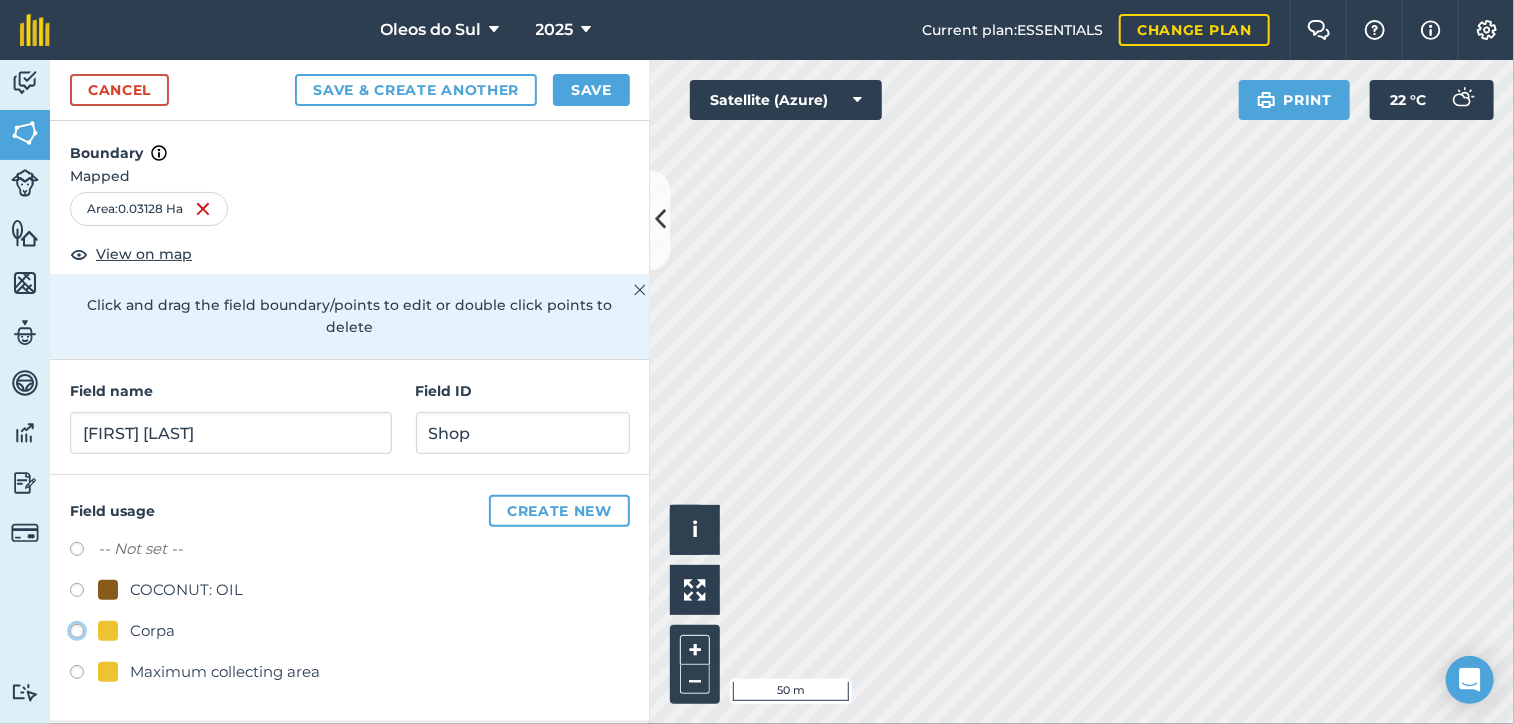 click on "Corpa" at bounding box center (-9923, 630) 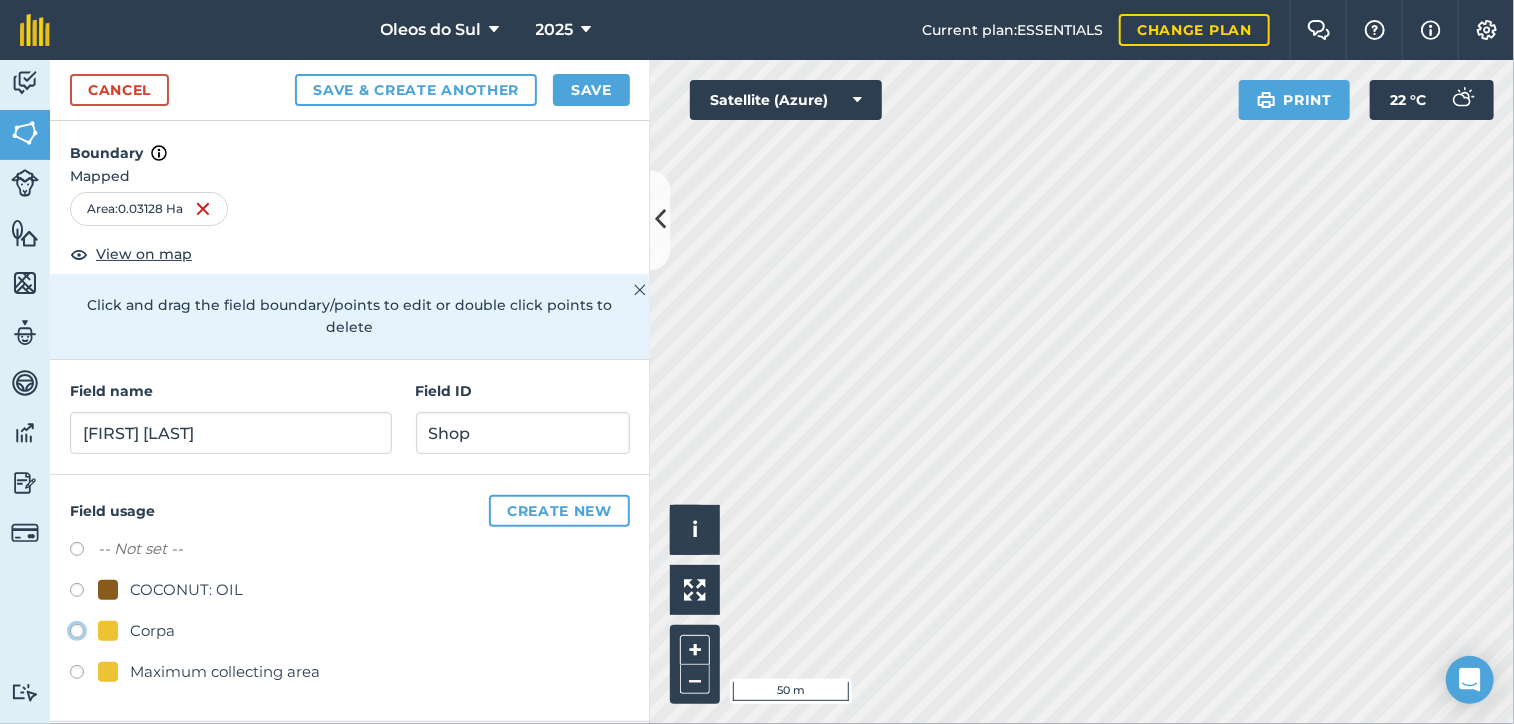 radio on "true" 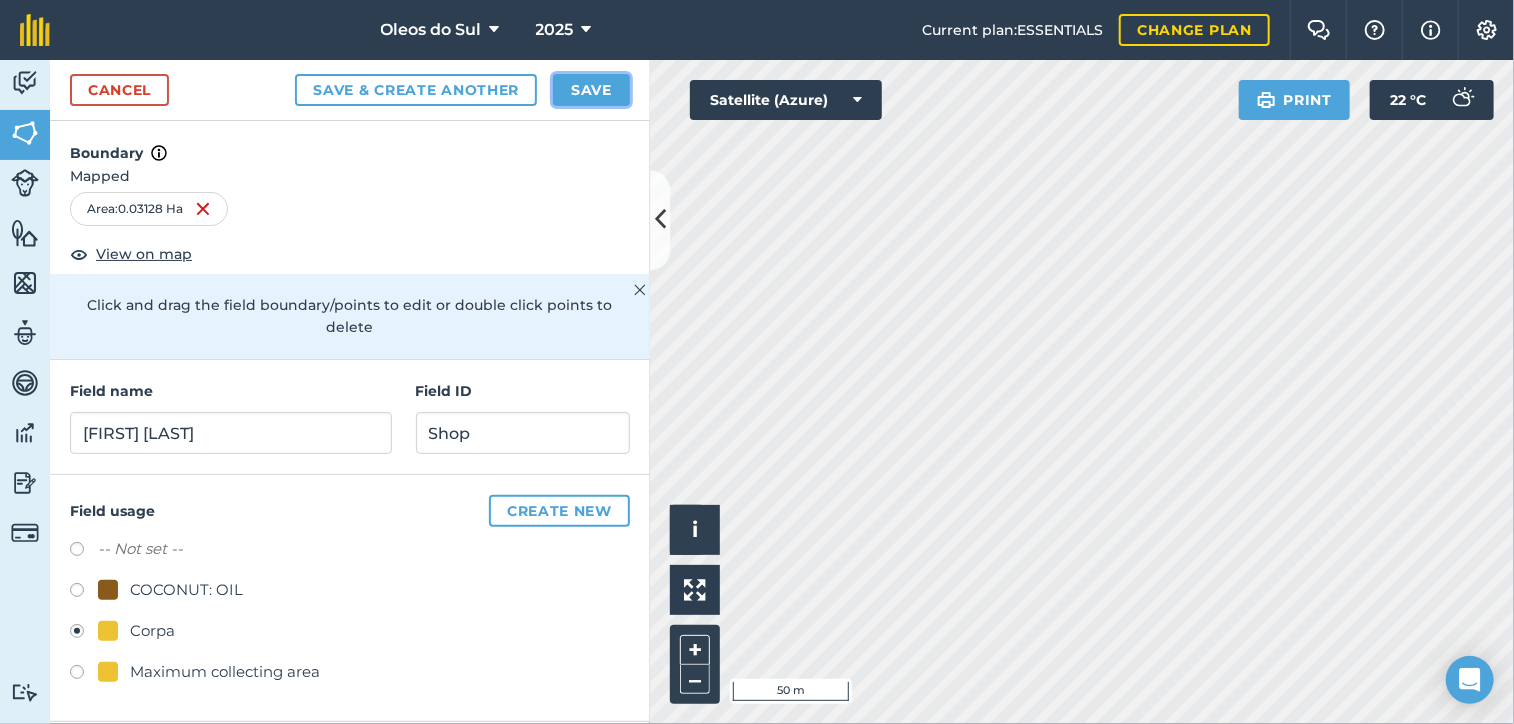 click on "Save" at bounding box center (591, 90) 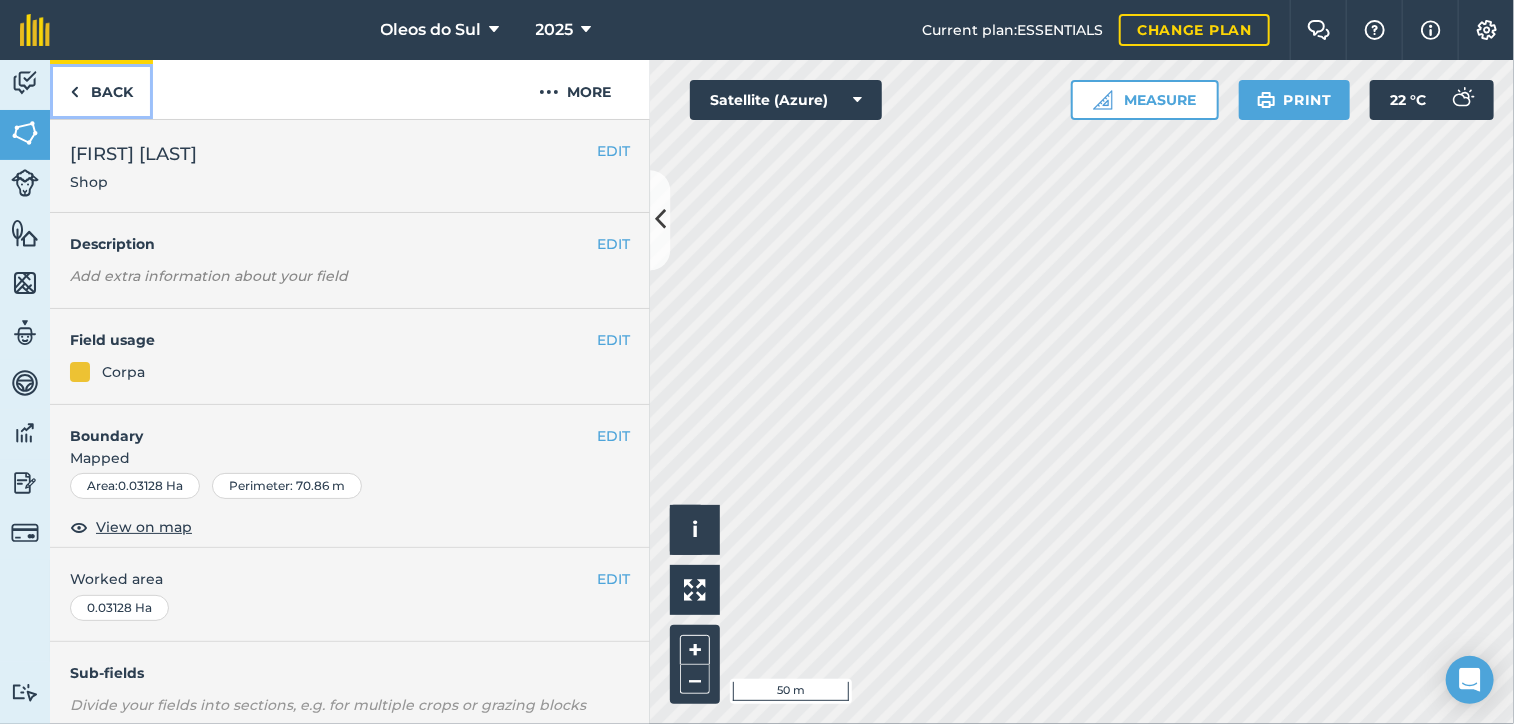 click on "Back" at bounding box center [101, 89] 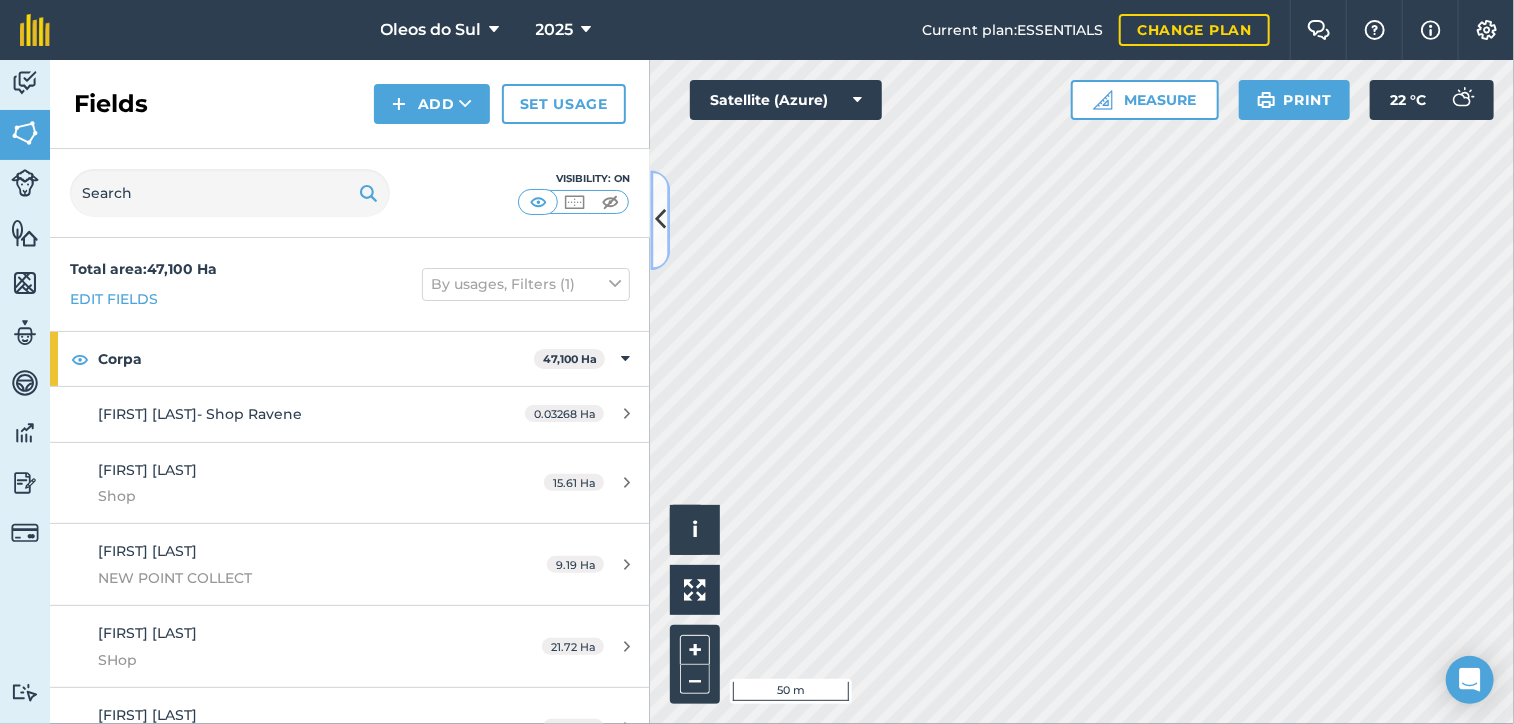 click at bounding box center (660, 220) 